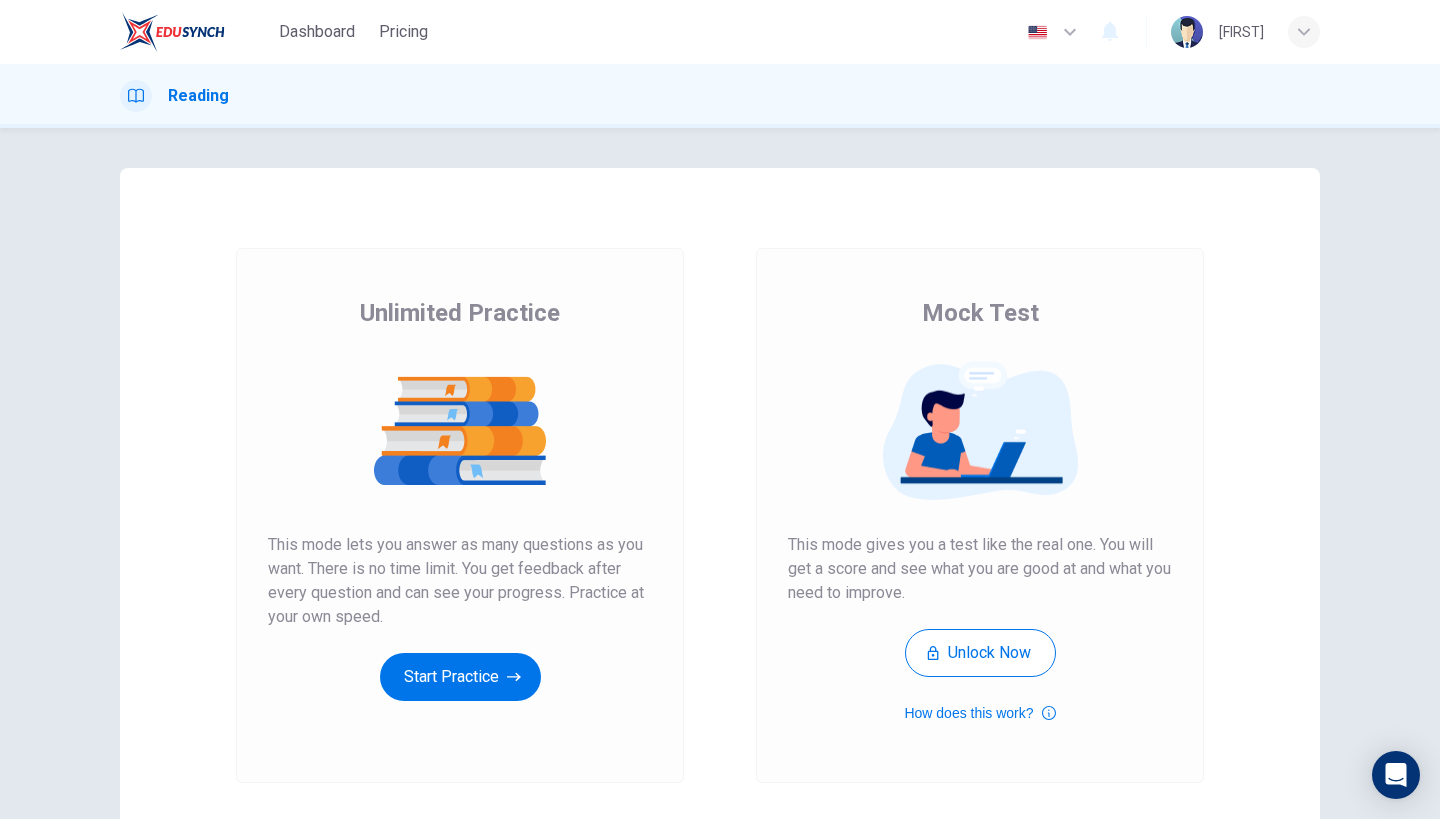 scroll, scrollTop: 0, scrollLeft: 0, axis: both 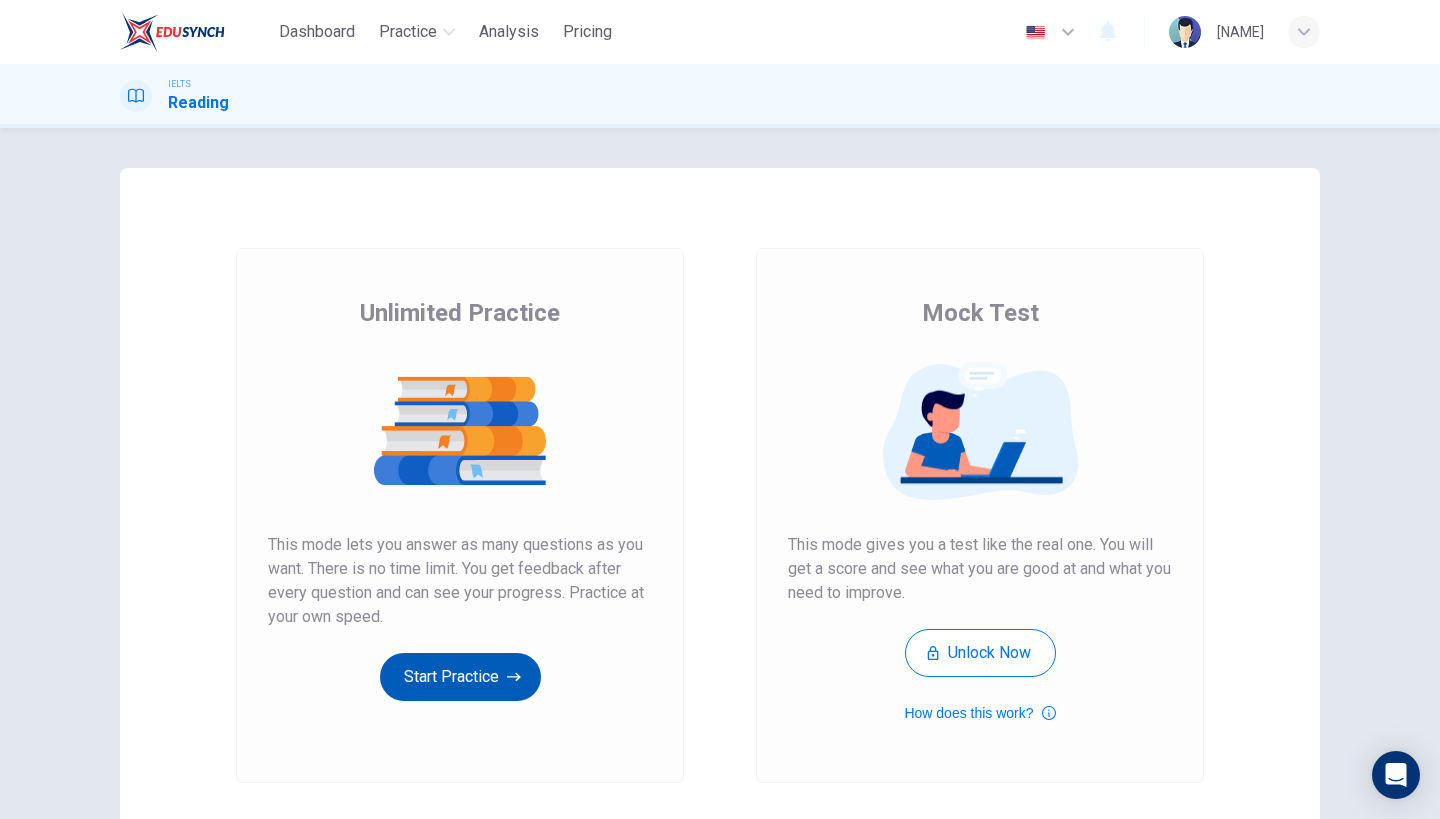 click on "Start Practice" at bounding box center (460, 677) 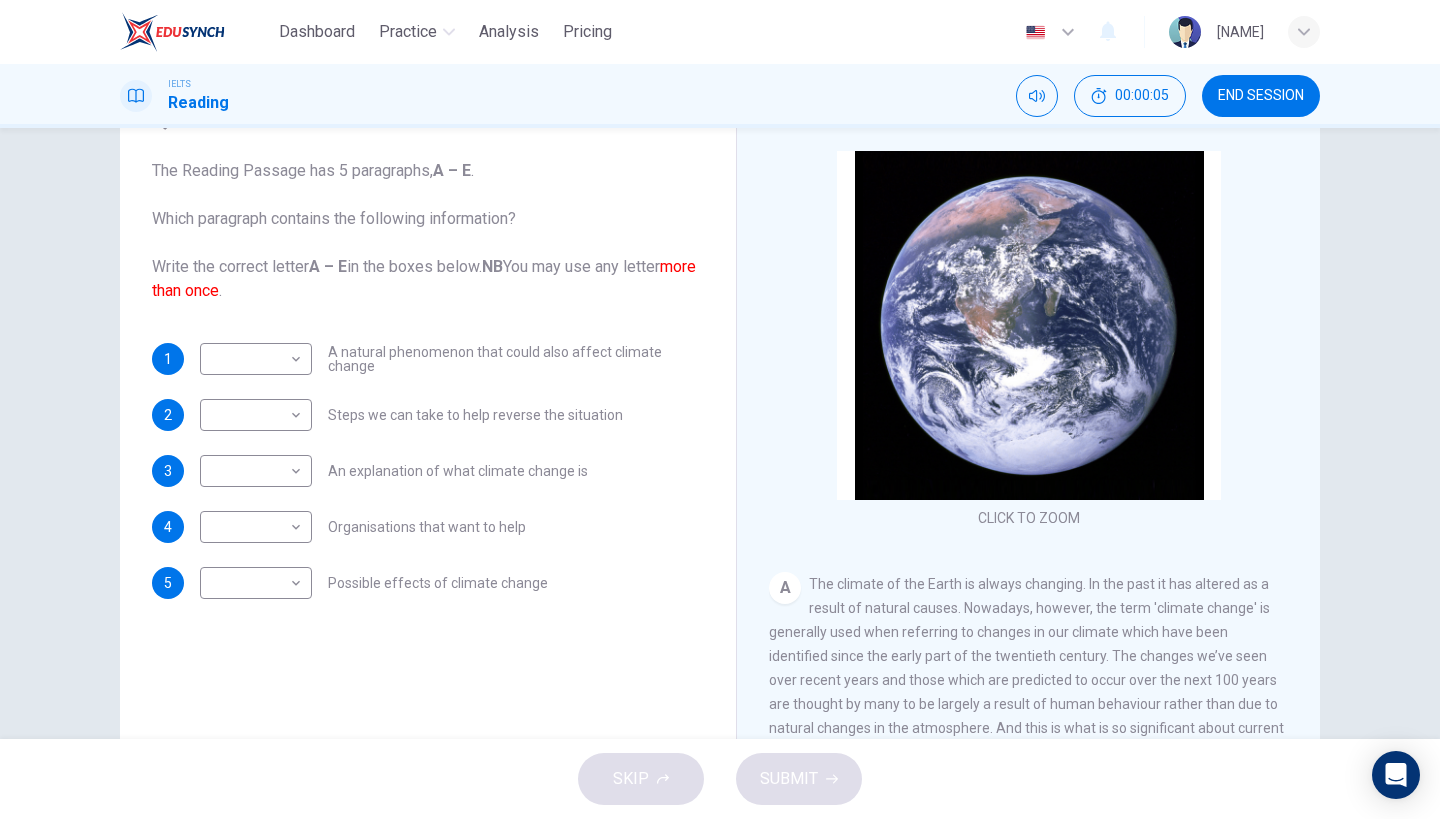 scroll, scrollTop: 110, scrollLeft: 0, axis: vertical 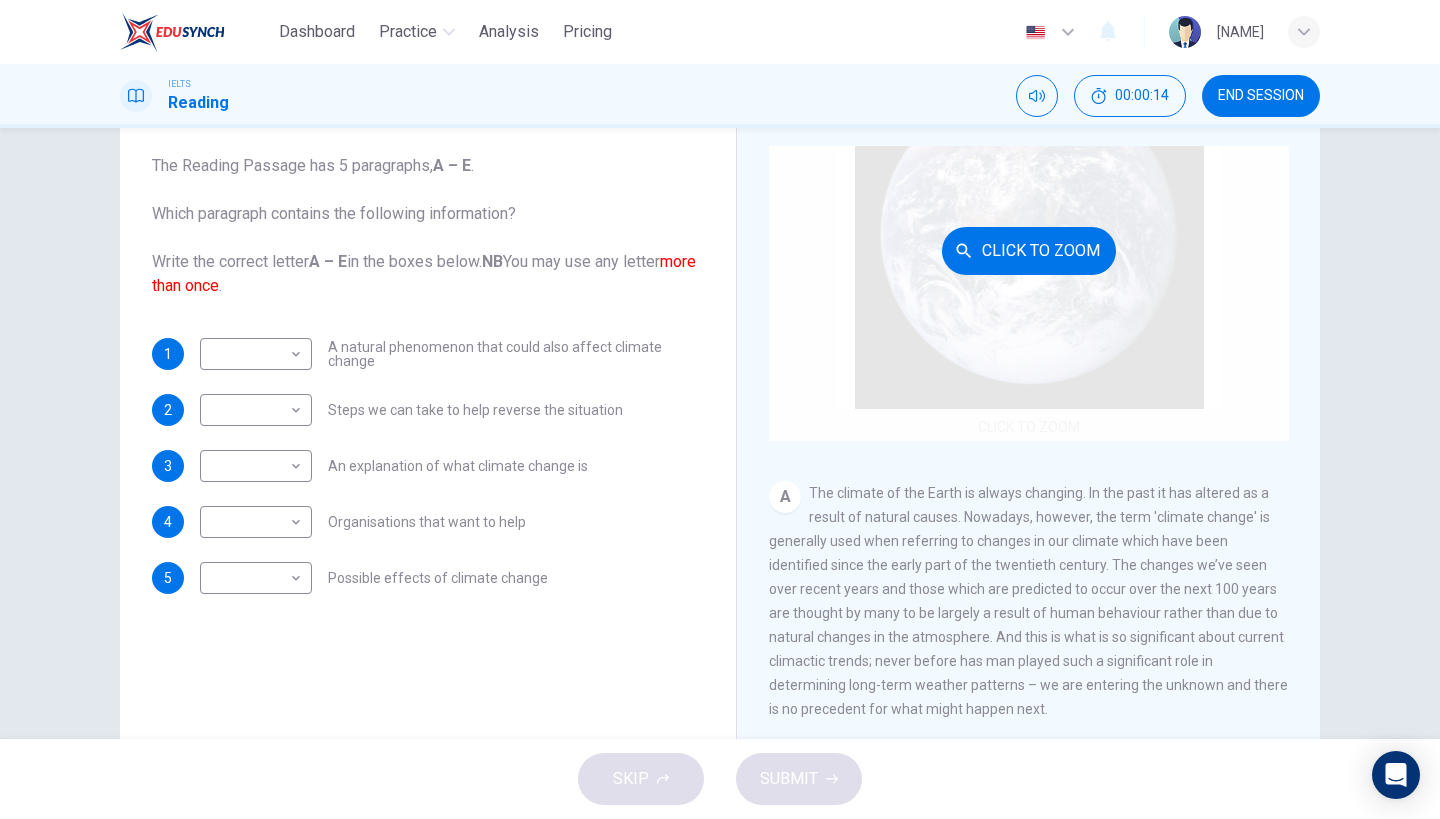 click on "Click to Zoom" at bounding box center [1029, 250] 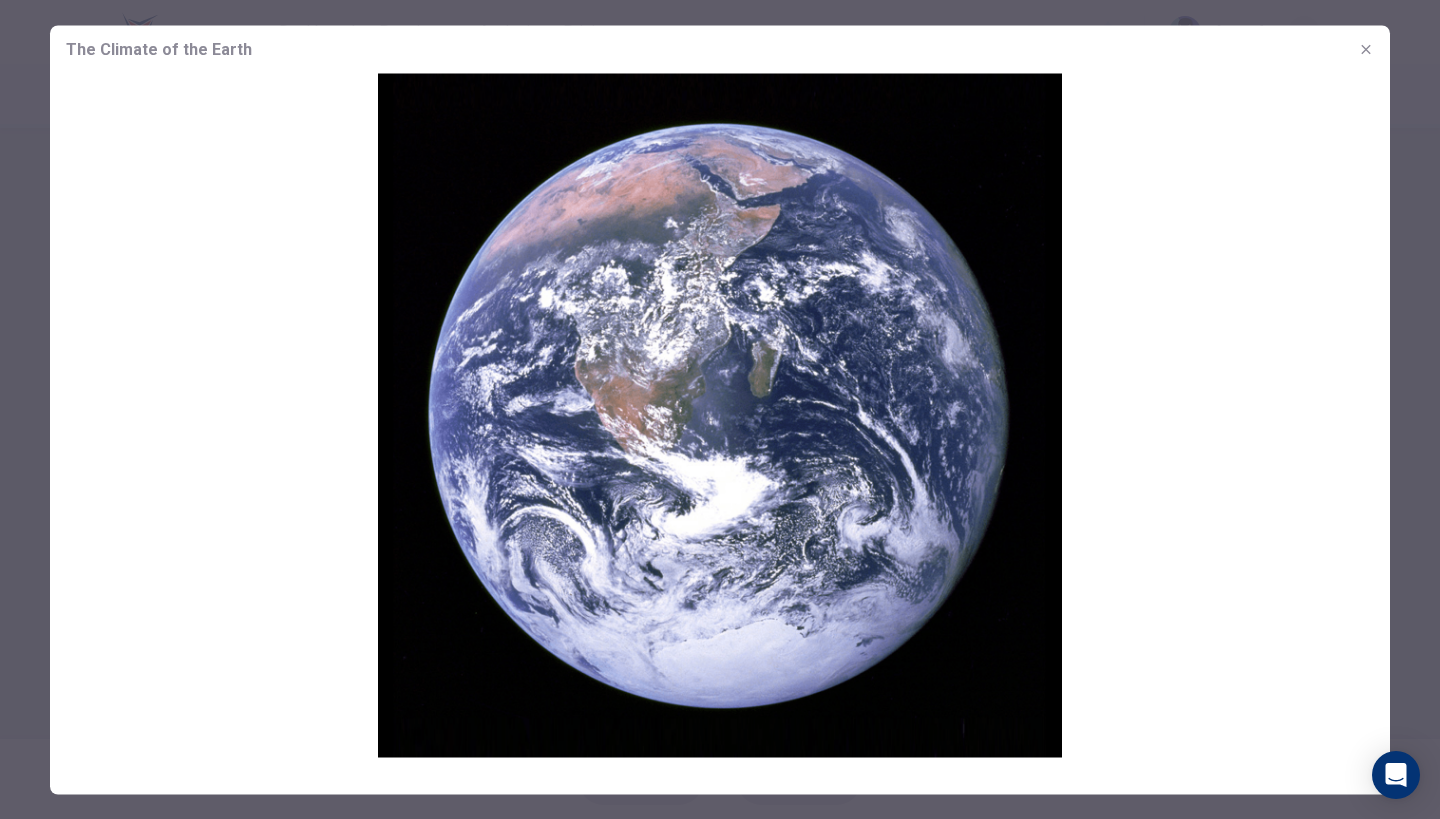 click at bounding box center (1366, 49) 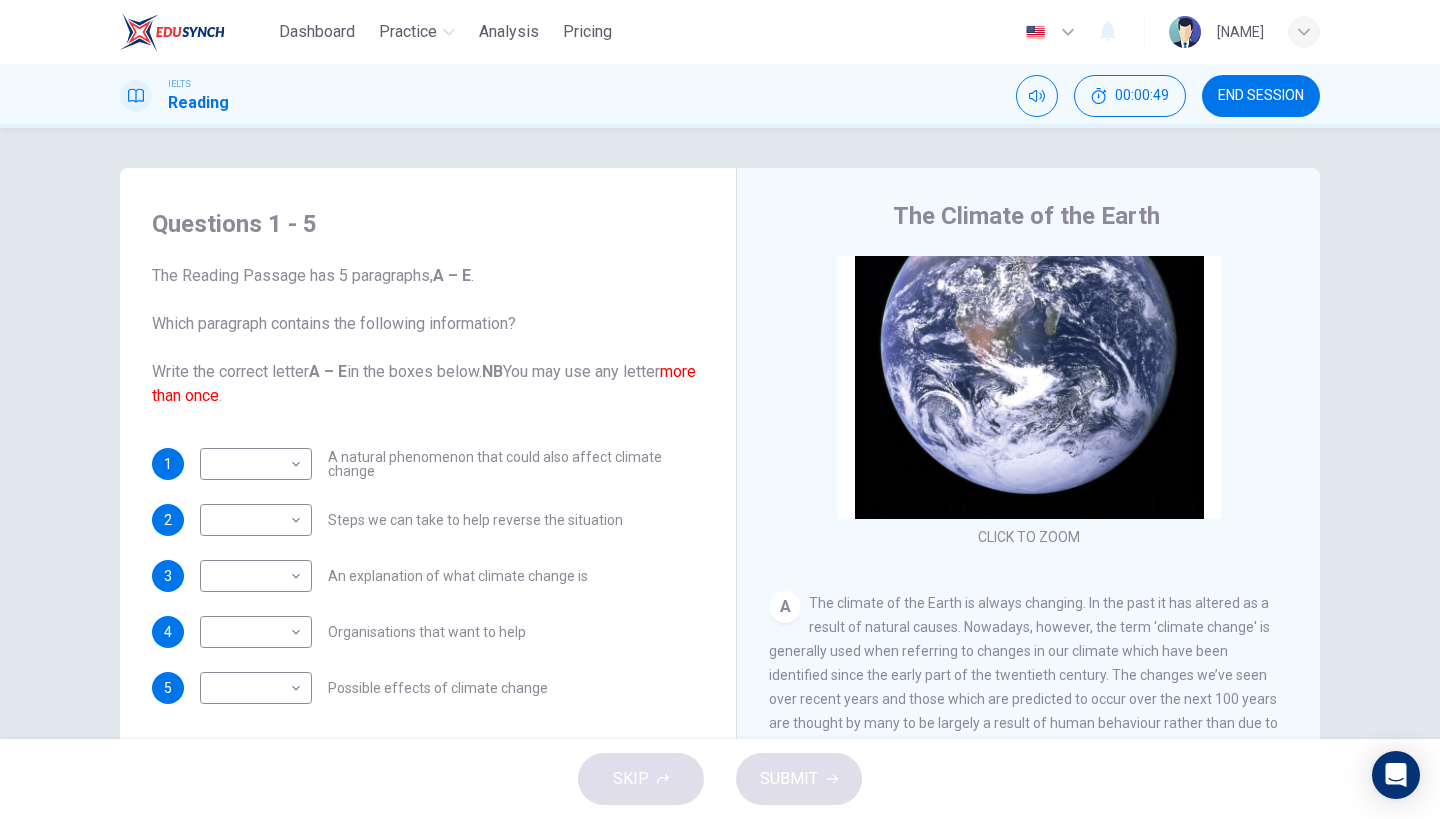 scroll, scrollTop: 0, scrollLeft: 0, axis: both 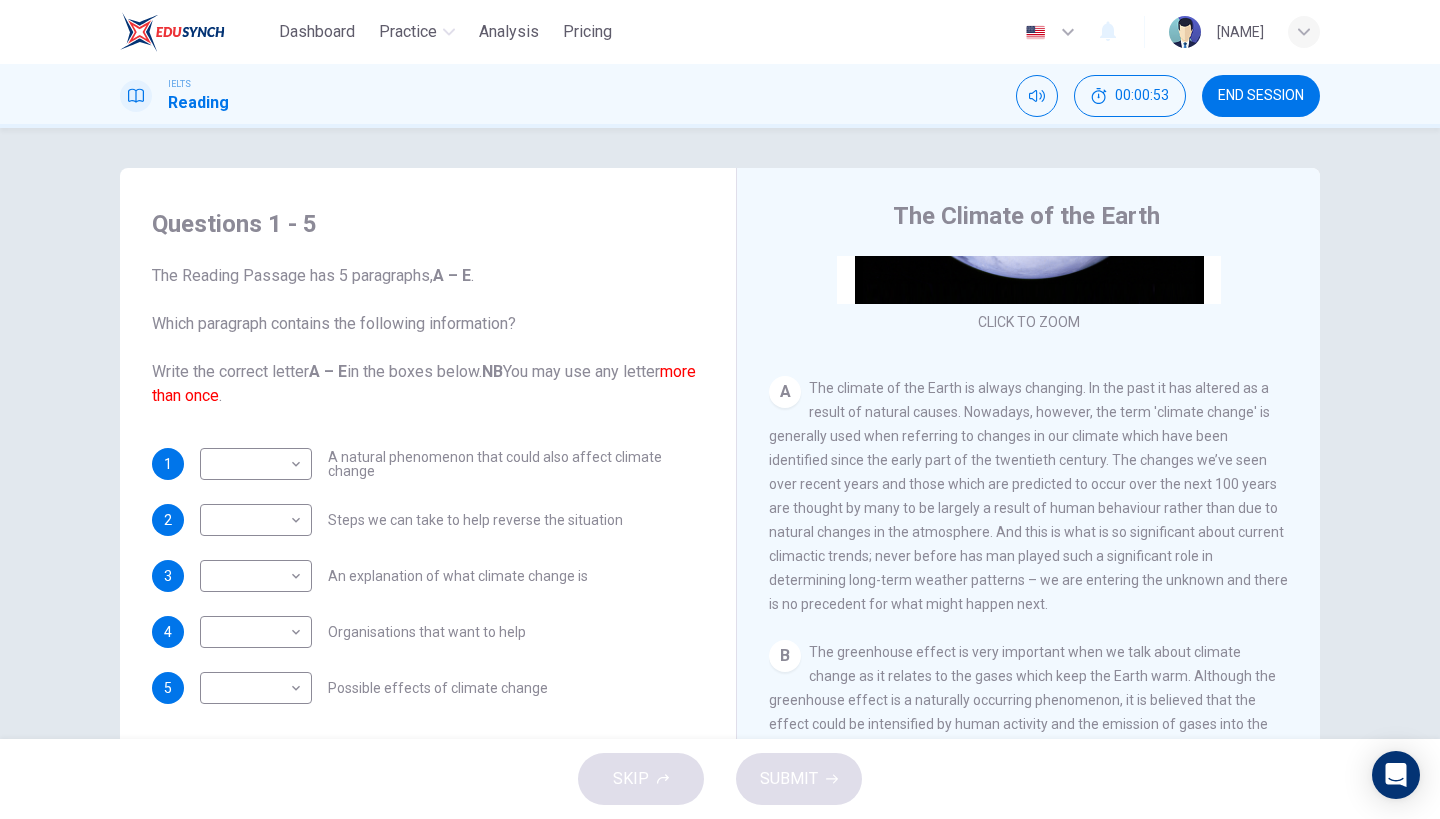 click on "NB" at bounding box center [492, 371] 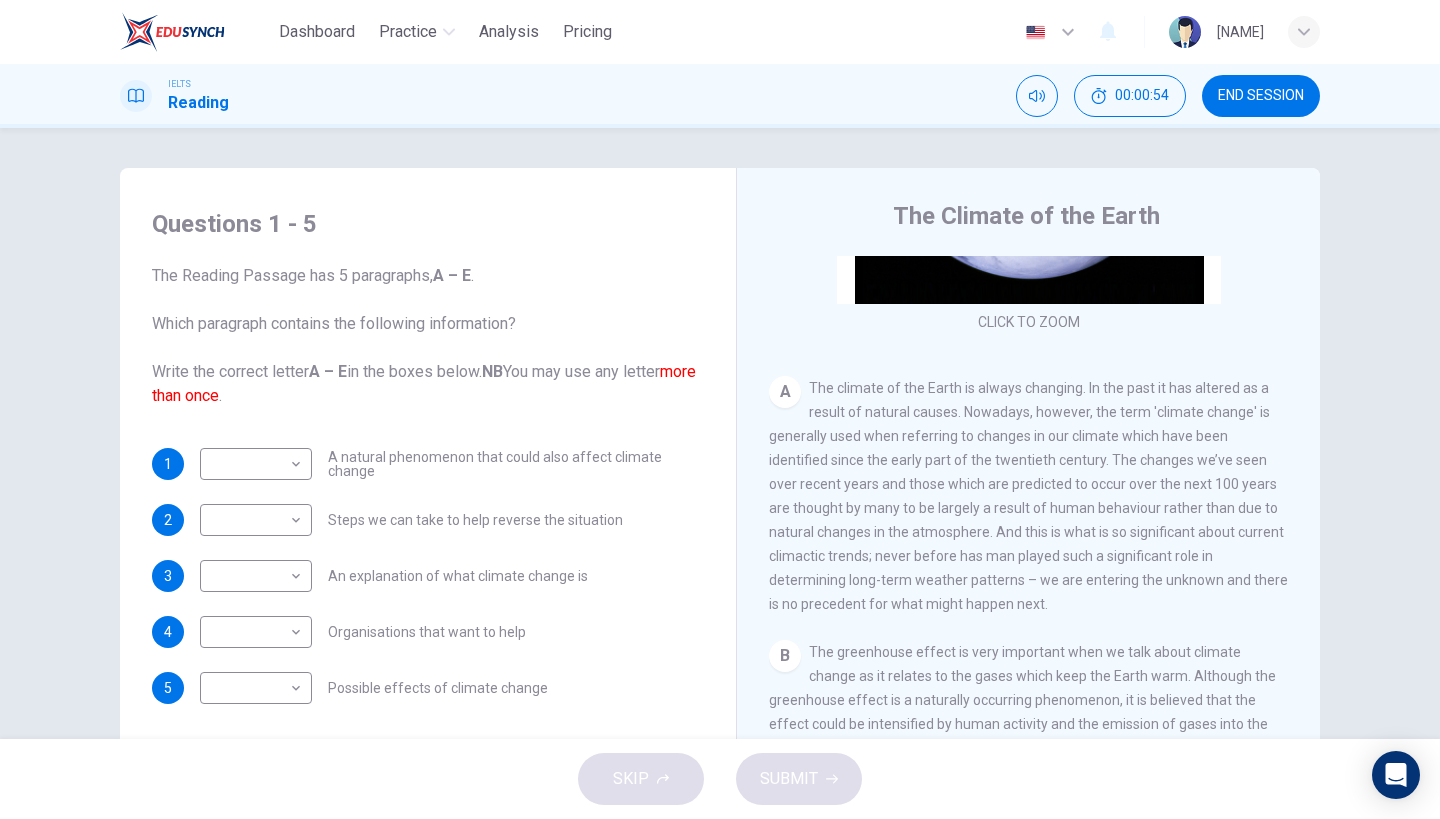 drag, startPoint x: 508, startPoint y: 370, endPoint x: 506, endPoint y: 359, distance: 11.18034 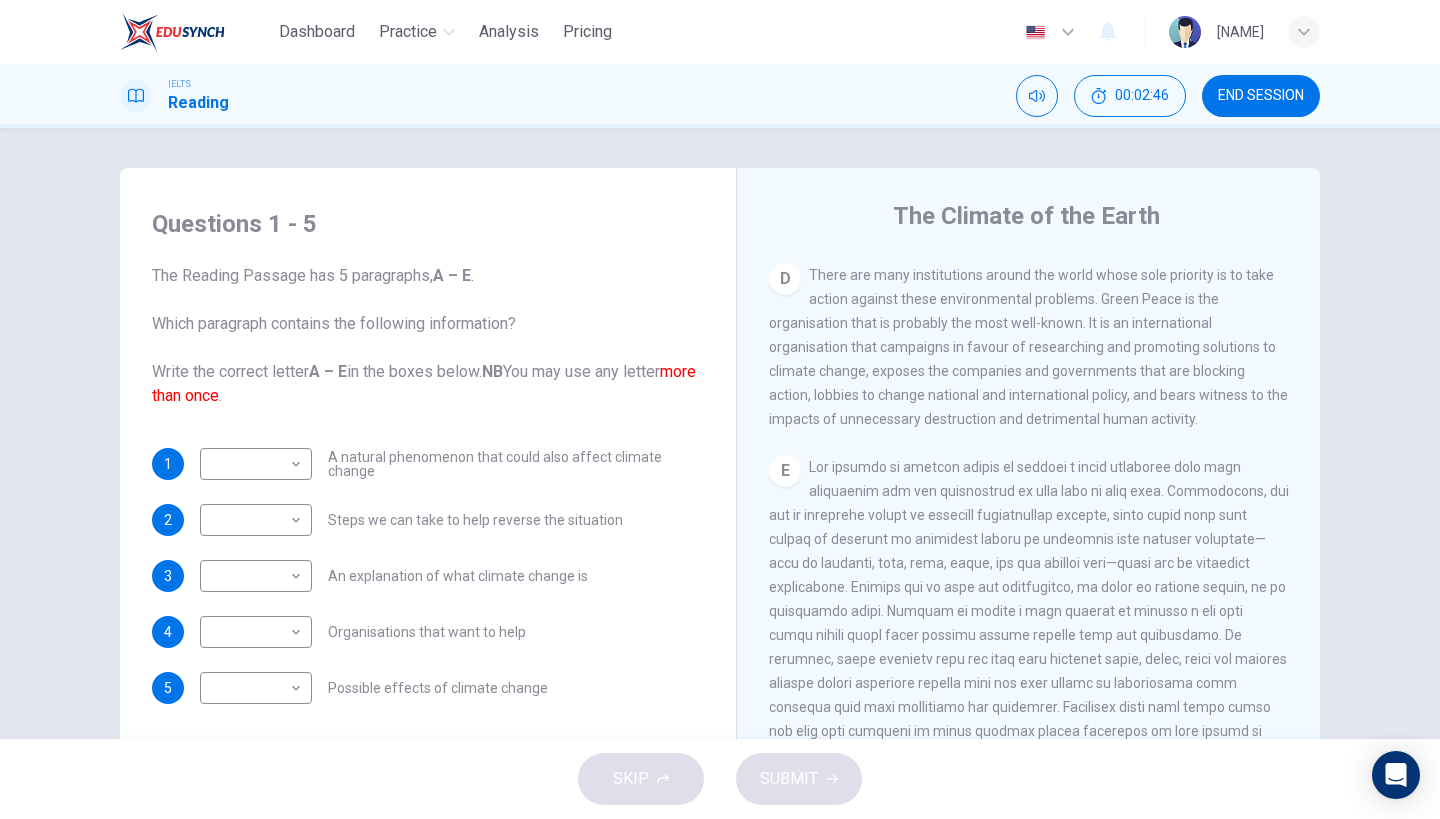 scroll, scrollTop: 1302, scrollLeft: 0, axis: vertical 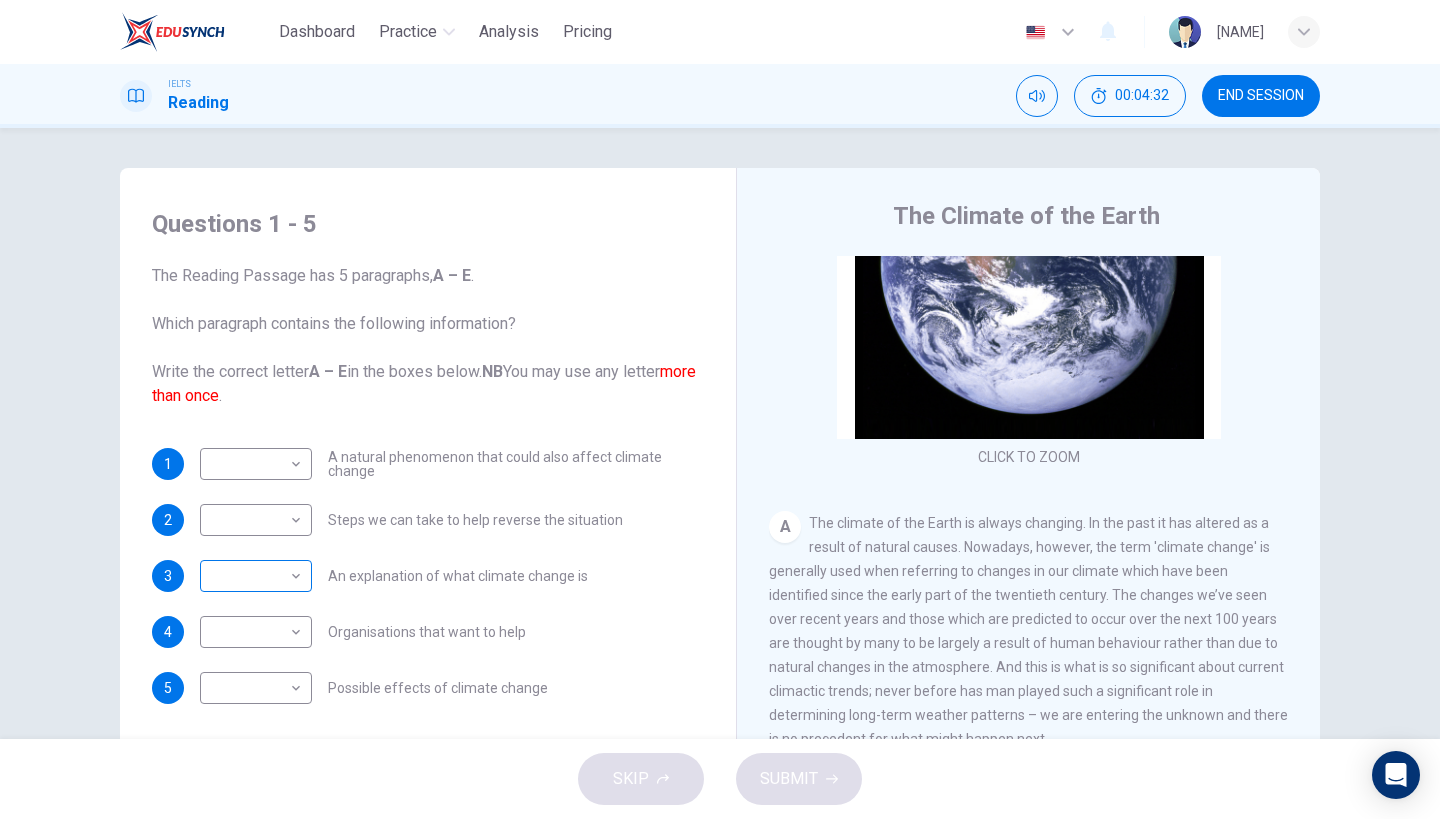 click on "Dashboard Practice Analysis Pricing English en ​ [NAME] IELTS Reading 00:04:32 END SESSION Questions 1 - 5 The Reading Passage has 5 paragraphs,  A – E . Which paragraph contains the following information?  Write the correct letter  A – E  in the boxes below.
NB  You may use any letter  more than once . 1 ​ ​ A natural phenomenon that could also affect climate change 2 ​ ​ Steps we can take to help reverse the situation 3 ​ ​ An explanation of what climate change is 4 ​ ​ Organisations that want to help 5 ​ ​ Possible effects of climate change The Climate of the Earth CLICK TO ZOOM Click to Zoom A B C D E SKIP SUBMIT EduSynch - Online Language Proficiency Testing
Dashboard Practice Analysis Pricing   Notifications © Copyright  2025" at bounding box center [720, 409] 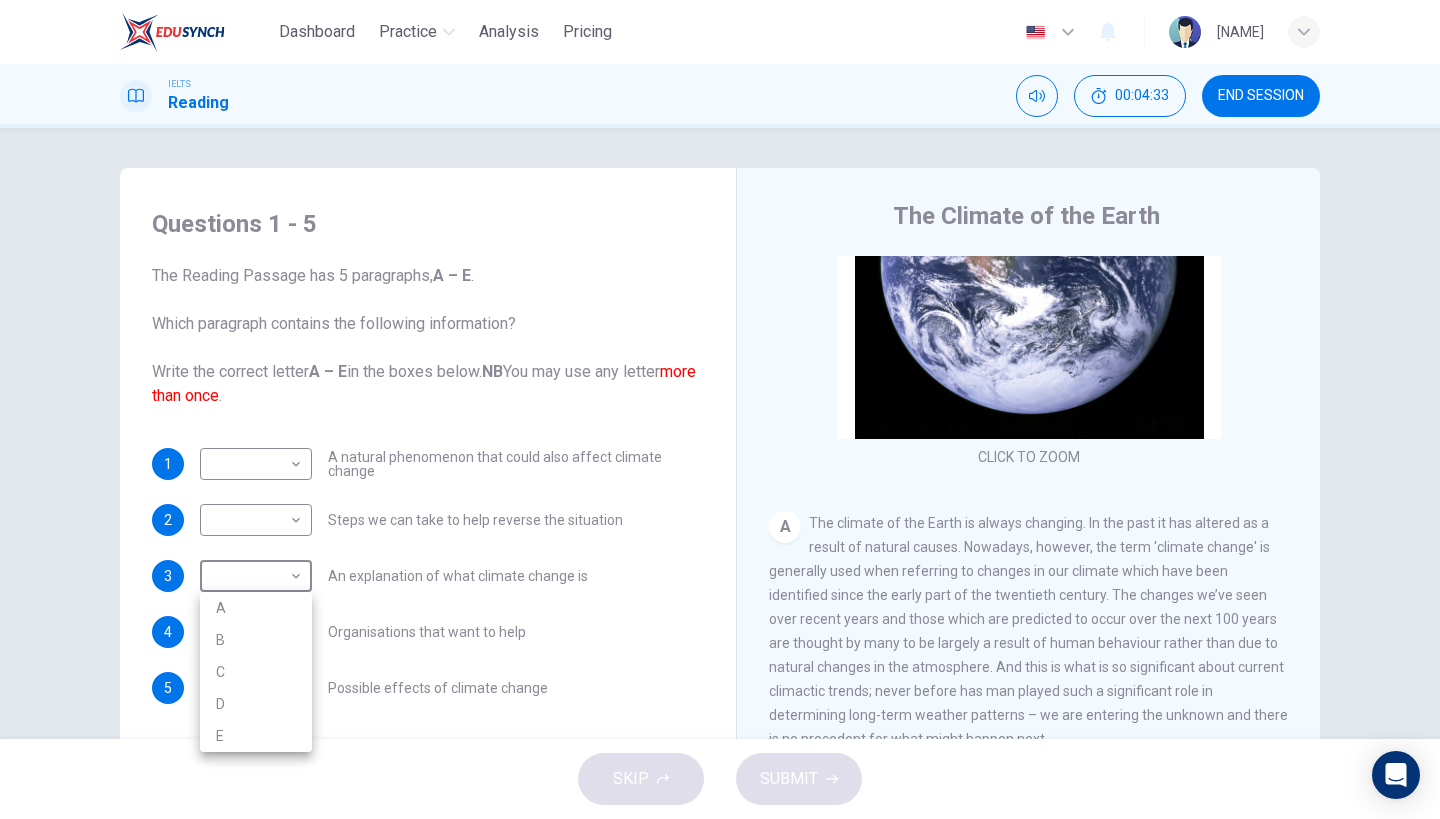click on "A" at bounding box center [256, 608] 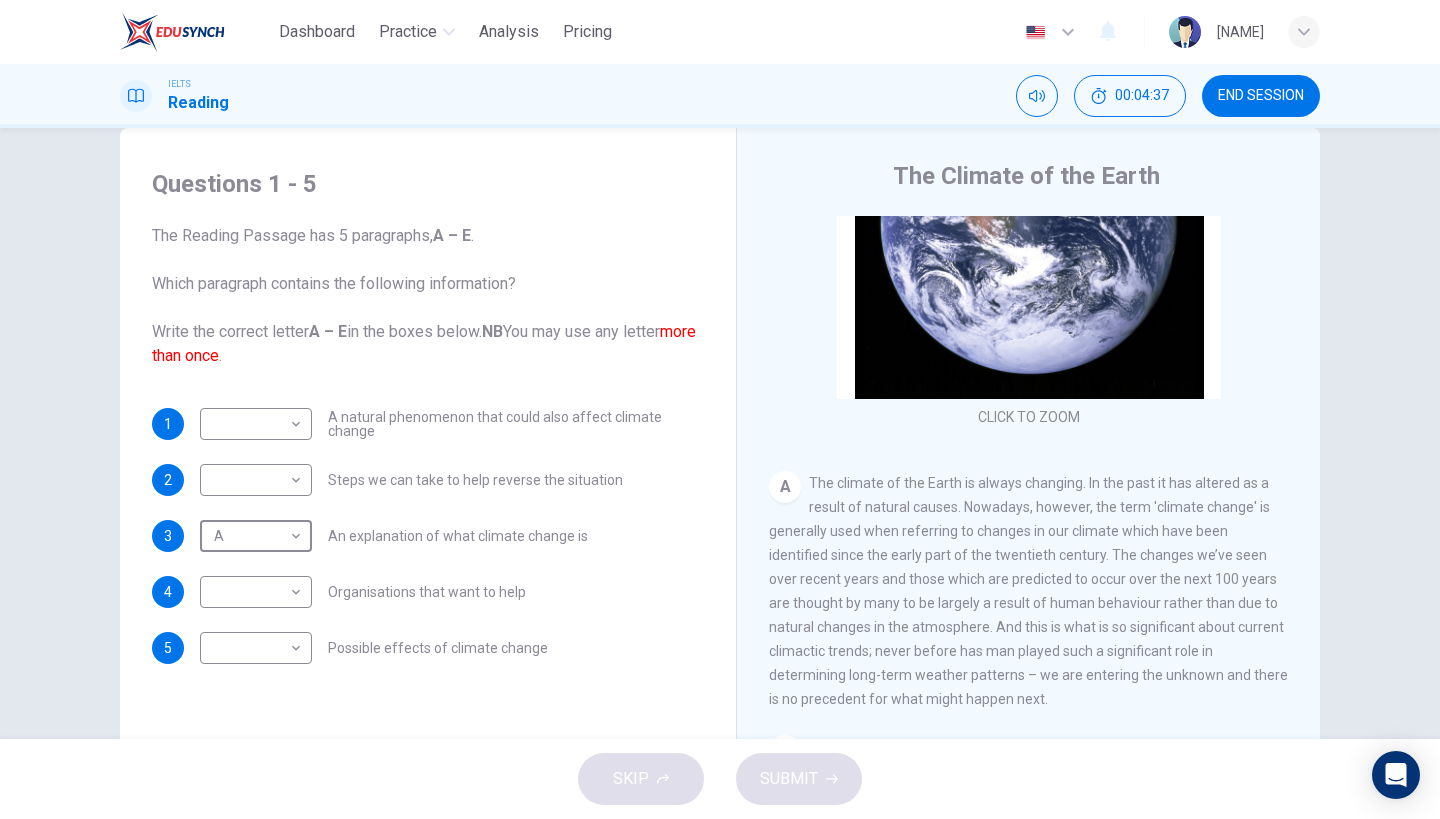 scroll, scrollTop: 64, scrollLeft: 0, axis: vertical 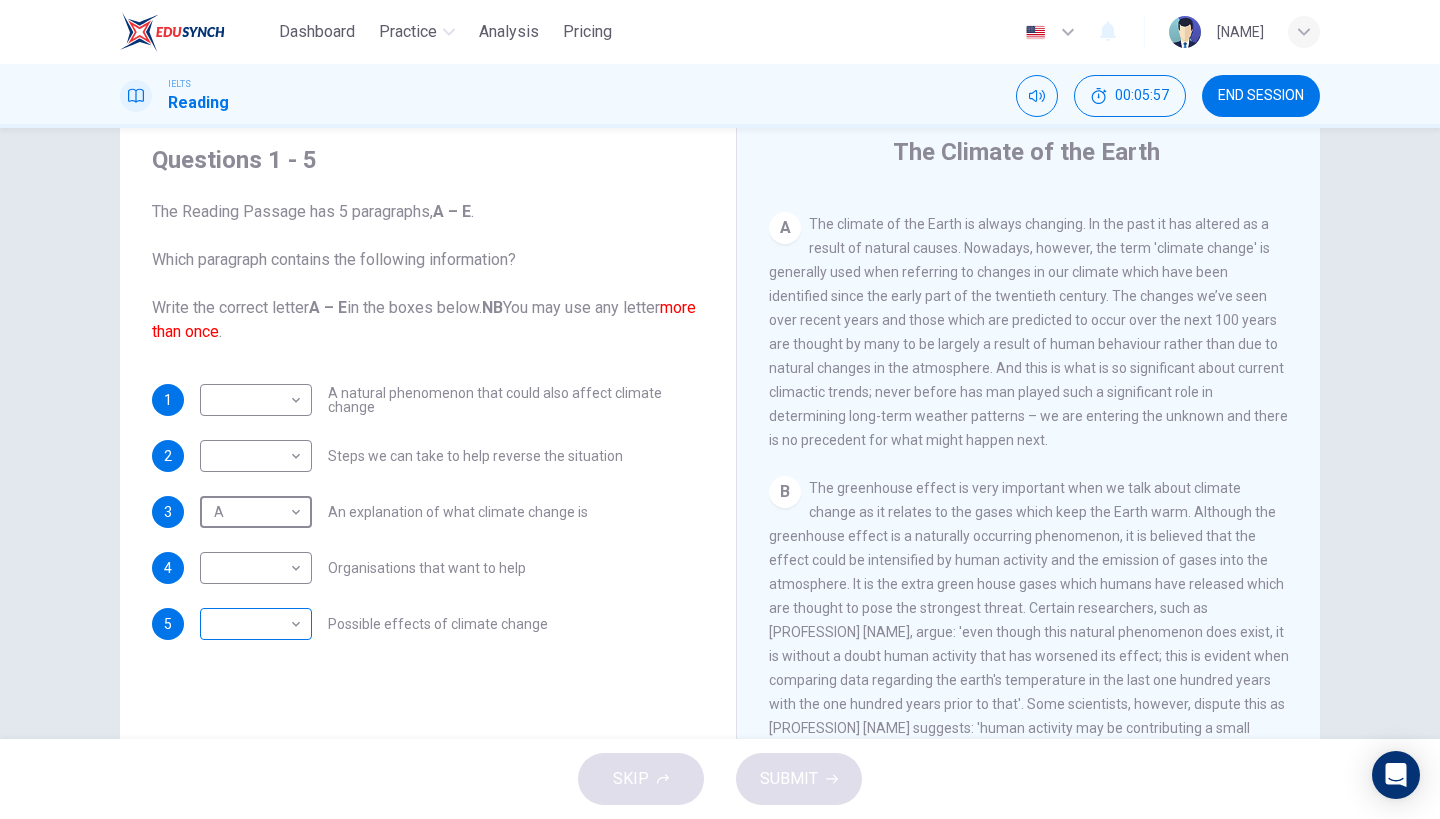 click on "Dashboard Practice Analysis Pricing English en ​ [PERSON] IELTS Reading 00:05:57 END SESSION Questions 1 - 5 The Reading Passage has 5 paragraphs,  A – E . Which paragraph contains the following information?  Write the correct letter  A – E  in the boxes below.
NB  You may use any letter  more than once . 1 ​ ​ A natural phenomenon that could also affect climate change 2 ​ ​ Steps we can take to help reverse the situation 3 A A ​ An explanation of what climate change is 4 ​ ​ Organisations that want to help 5 ​ ​ Possible effects of climate change The Climate of the Earth CLICK TO ZOOM Click to Zoom A B C D E SKIP SUBMIT EduSynch - Online Language Proficiency Testing
Dashboard Practice Analysis Pricing   Notifications © Copyright  2025" at bounding box center (720, 409) 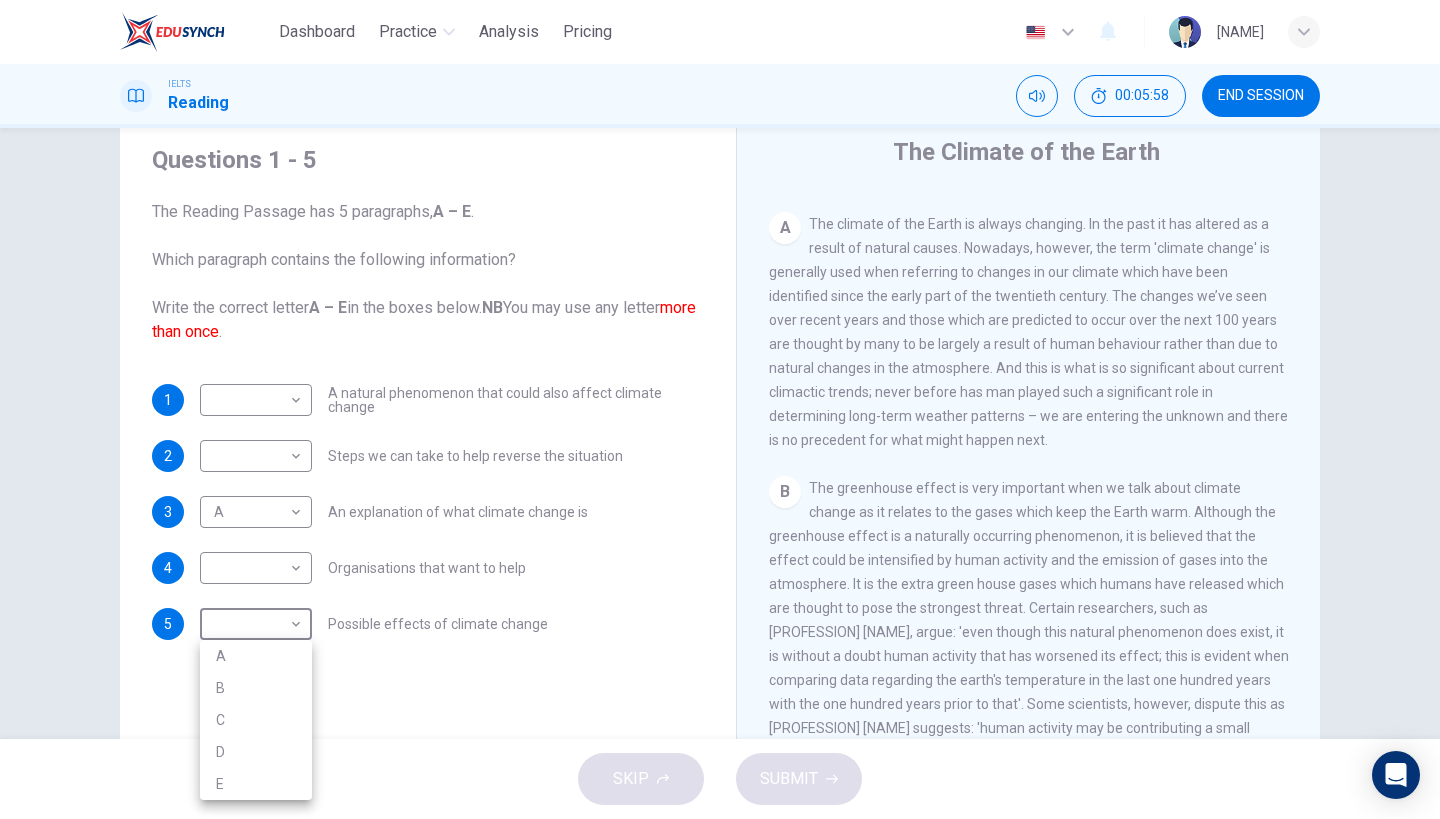 click on "B" at bounding box center (256, 688) 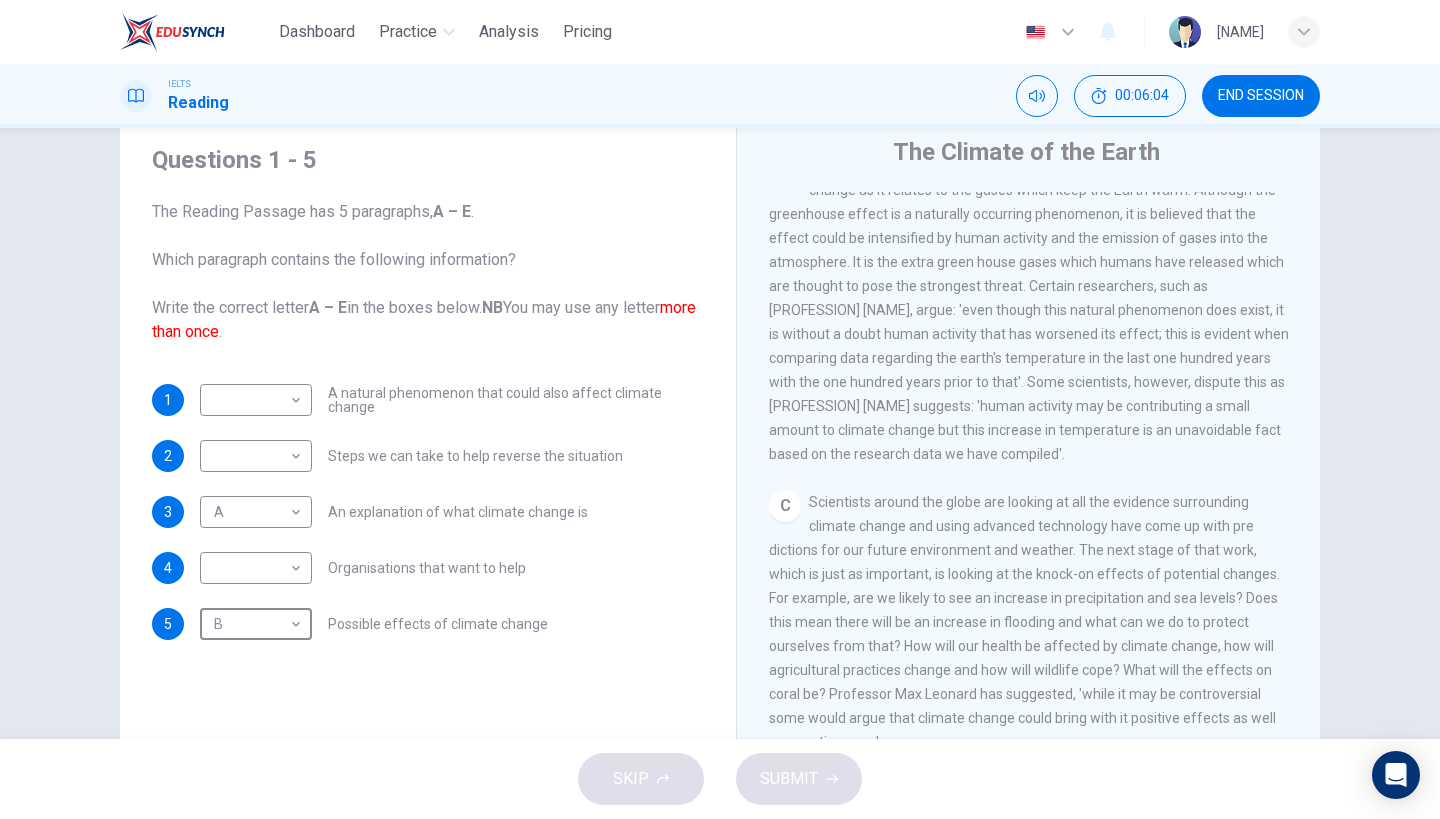 scroll, scrollTop: 723, scrollLeft: 0, axis: vertical 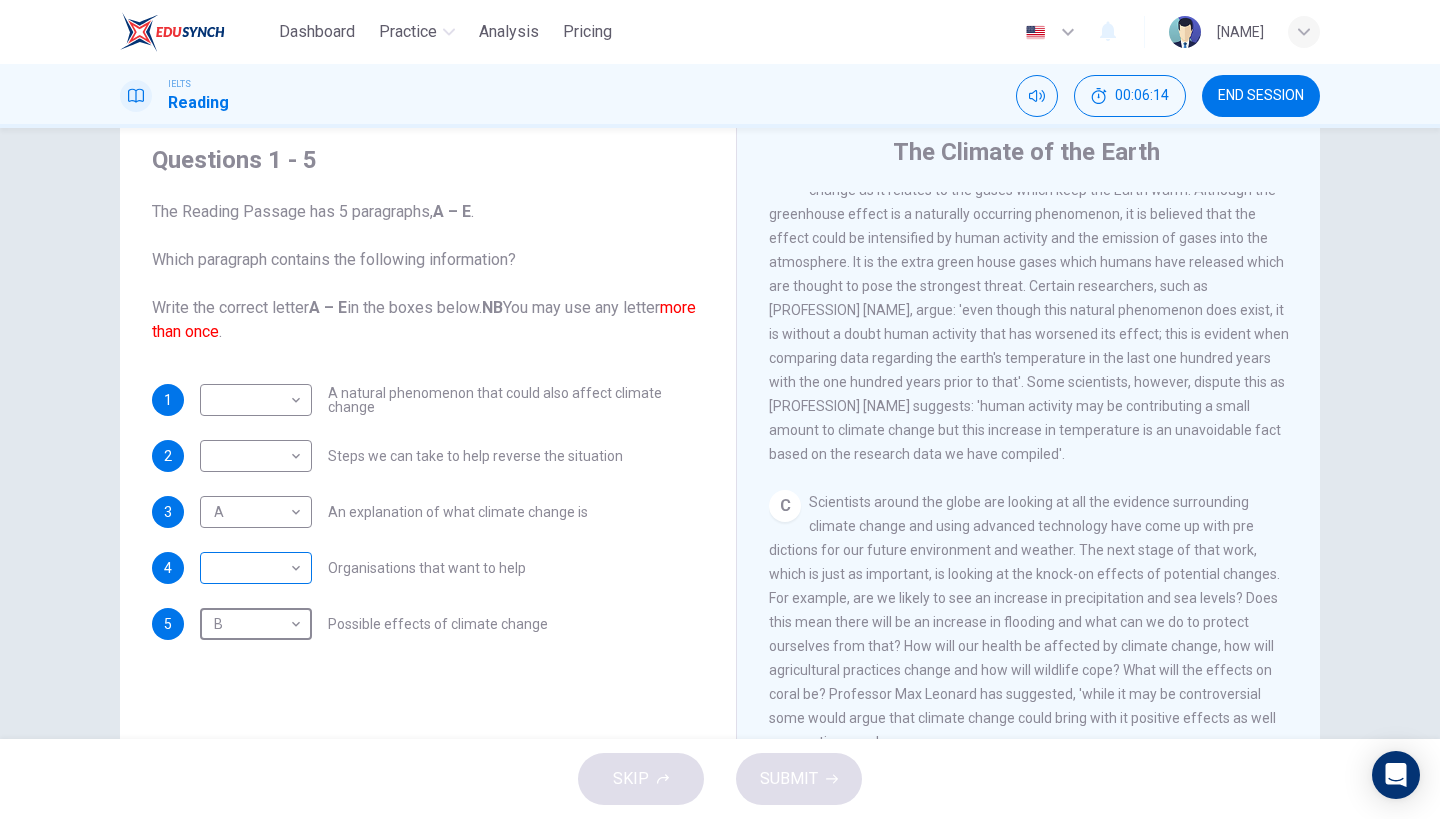 click on "Dashboard Practice Analysis Pricing English en ​ [NAME] IELTS Reading 00:06:14 END SESSION Questions 1 - 5 The Reading Passage has 5 paragraphs,  A – E . Which paragraph contains the following information?  Write the correct letter  A – E  in the boxes below.
NB  You may use any letter  more than once . 1 ​ ​ A natural phenomenon that could also affect climate change 2 ​ ​ Steps we can take to help reverse the situation 3 A A ​ An explanation of what climate change is 4 ​ ​ Organisations that want to help 5 B B ​ Possible effects of climate change The Climate of the Earth CLICK TO ZOOM Click to Zoom A B C D E SKIP SUBMIT EduSynch - Online Language Proficiency Testing
Dashboard Practice Analysis Pricing   Notifications © Copyright  2025" at bounding box center (720, 409) 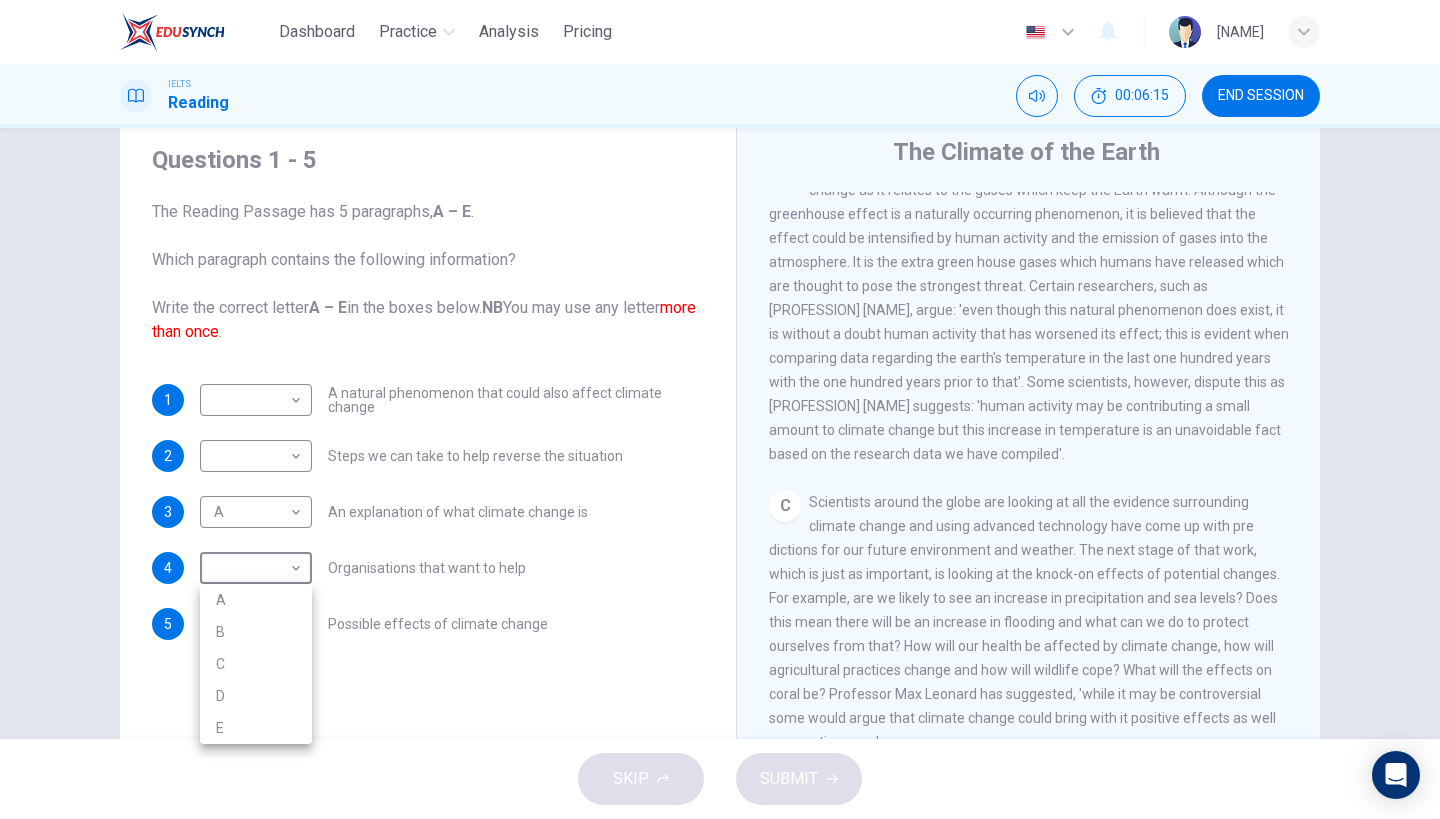click on "C" at bounding box center [256, 664] 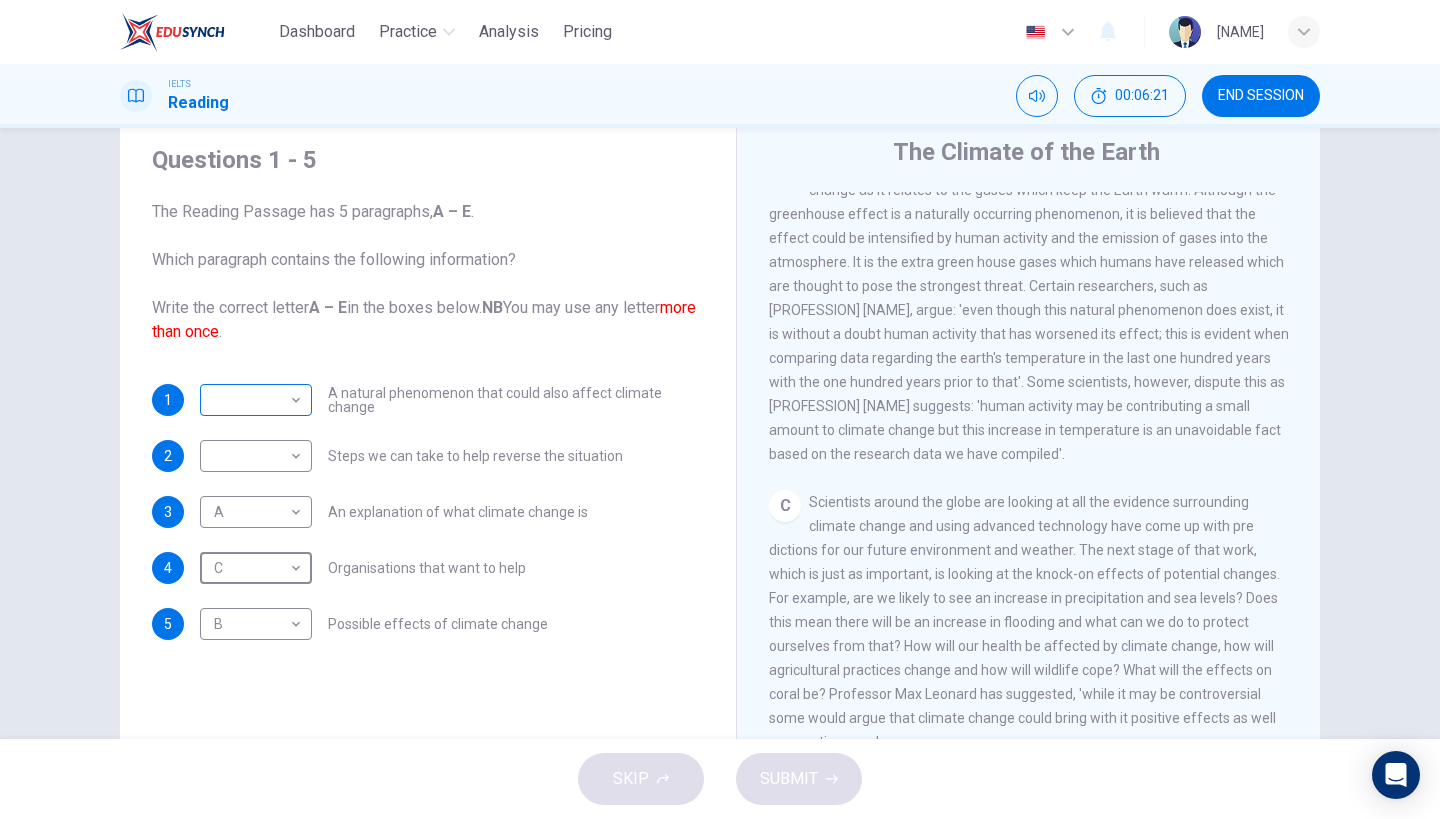 click on "Dashboard Practice Analysis Pricing English en ​ [PERSON] IELTS Reading 00:06:21 END SESSION Questions 1 - 5 The Reading Passage has 5 paragraphs,  A – E . Which paragraph contains the following information?  Write the correct letter  A – E  in the boxes below.
NB  You may use any letter  more than once . 1 ​ ​ A natural phenomenon that could also affect climate change 2 ​ ​ Steps we can take to help reverse the situation 3 A A ​ An explanation of what climate change is 4 C C ​ Organisations that want to help 5 B B ​ Possible effects of climate change The Climate of the Earth CLICK TO ZOOM Click to Zoom A B C D E SKIP SUBMIT EduSynch - Online Language Proficiency Testing
Dashboard Practice Analysis Pricing   Notifications © Copyright  2025" at bounding box center (720, 409) 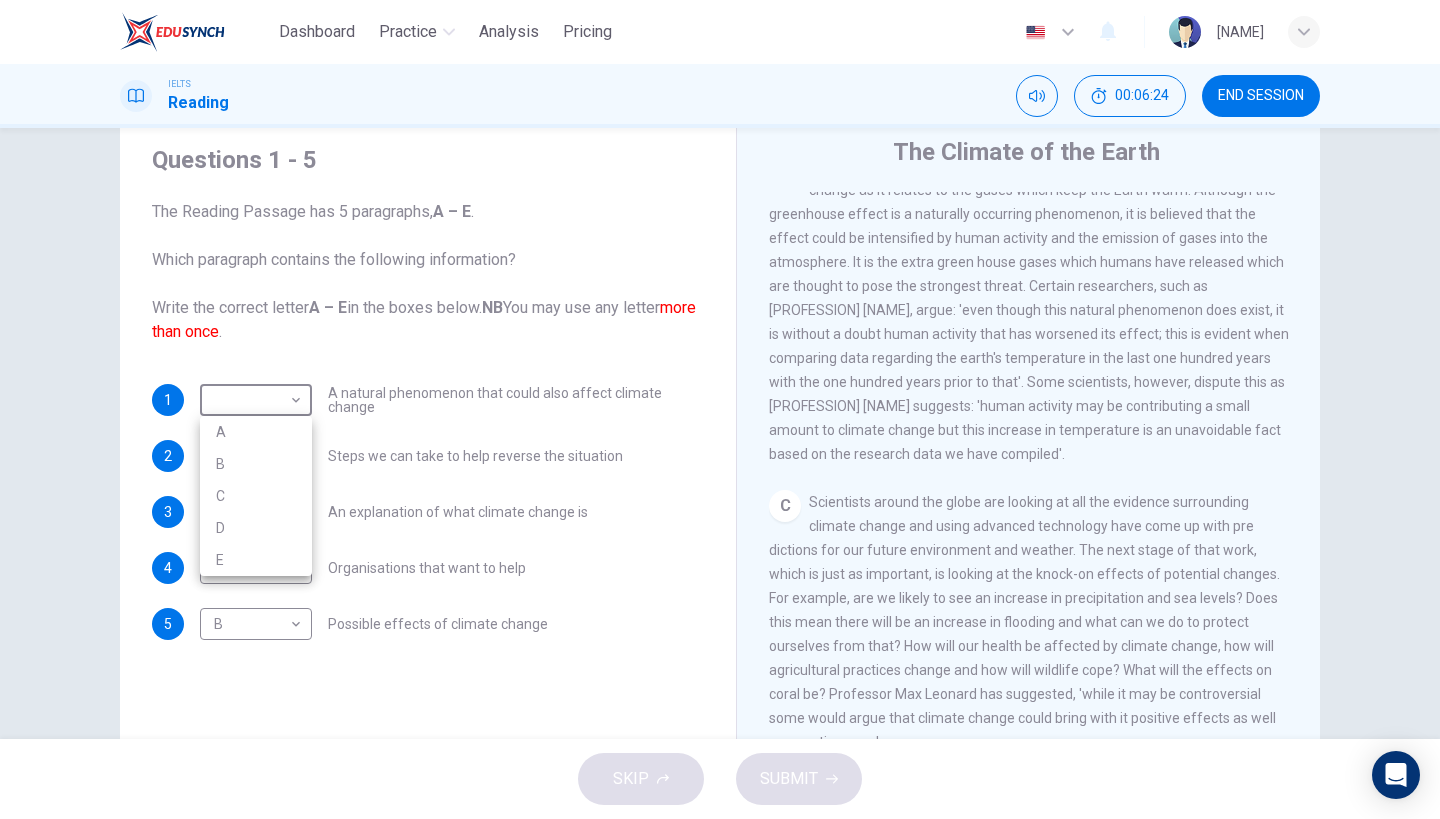 click on "B" at bounding box center (256, 464) 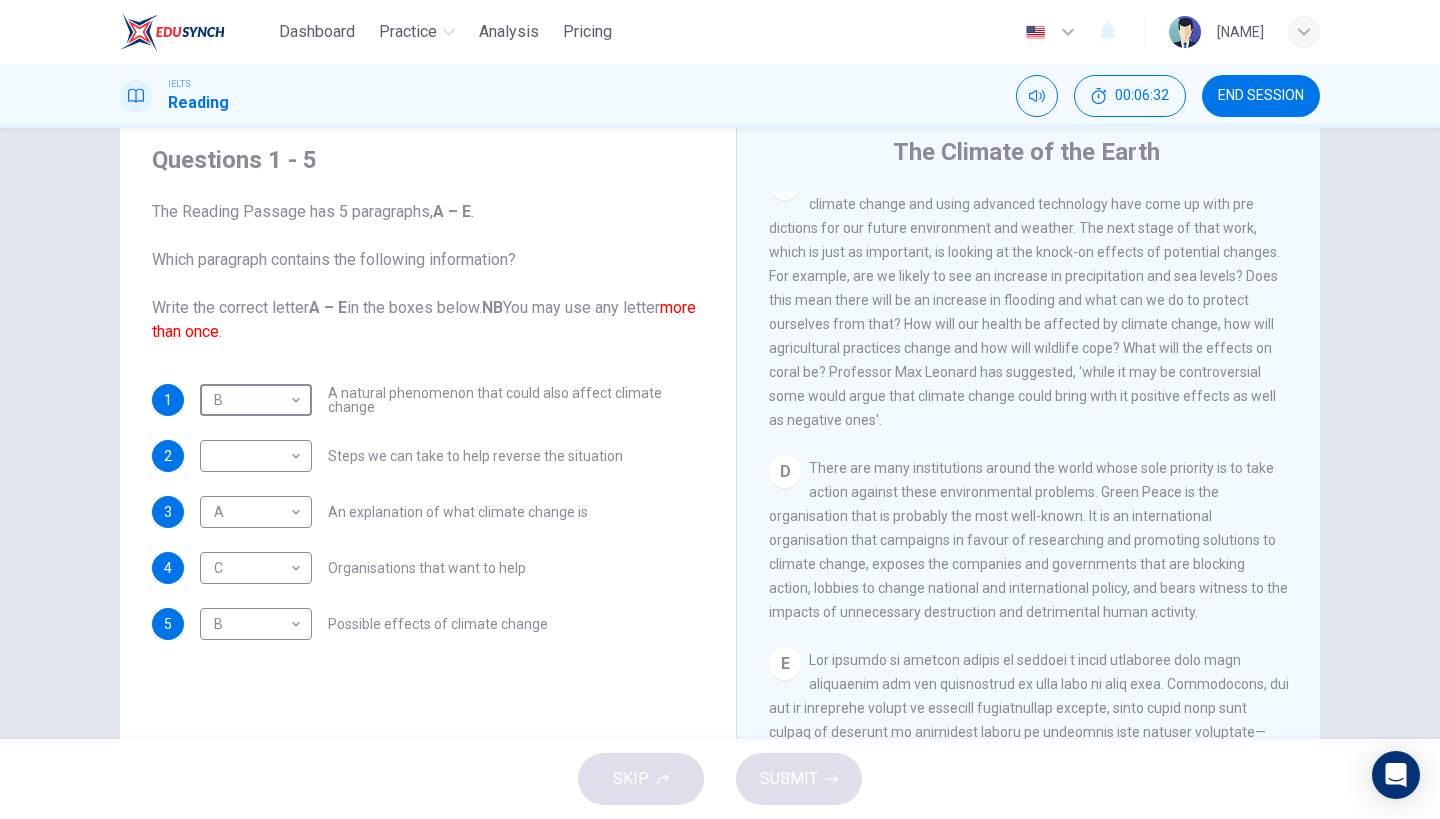 scroll, scrollTop: 1044, scrollLeft: 0, axis: vertical 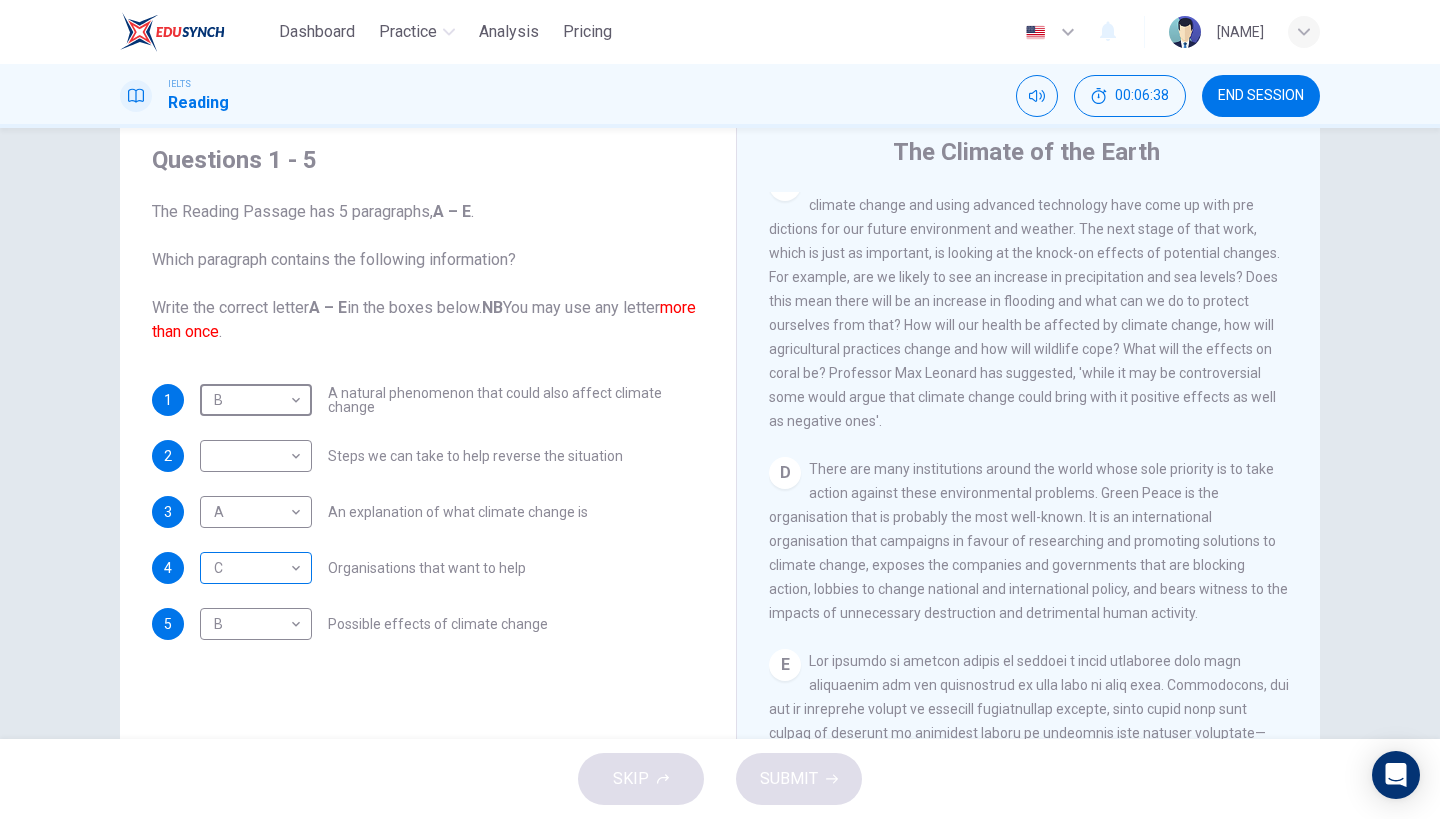 click on "Dashboard Practice Analysis Pricing English en ​ [PERSON] IELTS Reading 00:06:38 END SESSION Questions 1 - 5 The Reading Passage has 5 paragraphs,  A – E . Which paragraph contains the following information?  Write the correct letter  A – E  in the boxes below.
NB  You may use any letter  more than once . 1 B B ​ A natural phenomenon that could also affect climate change 2 ​ ​ Steps we can take to help reverse the situation 3 A A ​ An explanation of what climate change is 4 C C ​ Organisations that want to help 5 B B ​ Possible effects of climate change The Climate of the Earth CLICK TO ZOOM Click to Zoom A B C D E SKIP SUBMIT EduSynch - Online Language Proficiency Testing
Dashboard Practice Analysis Pricing   Notifications © Copyright  2025" at bounding box center [720, 409] 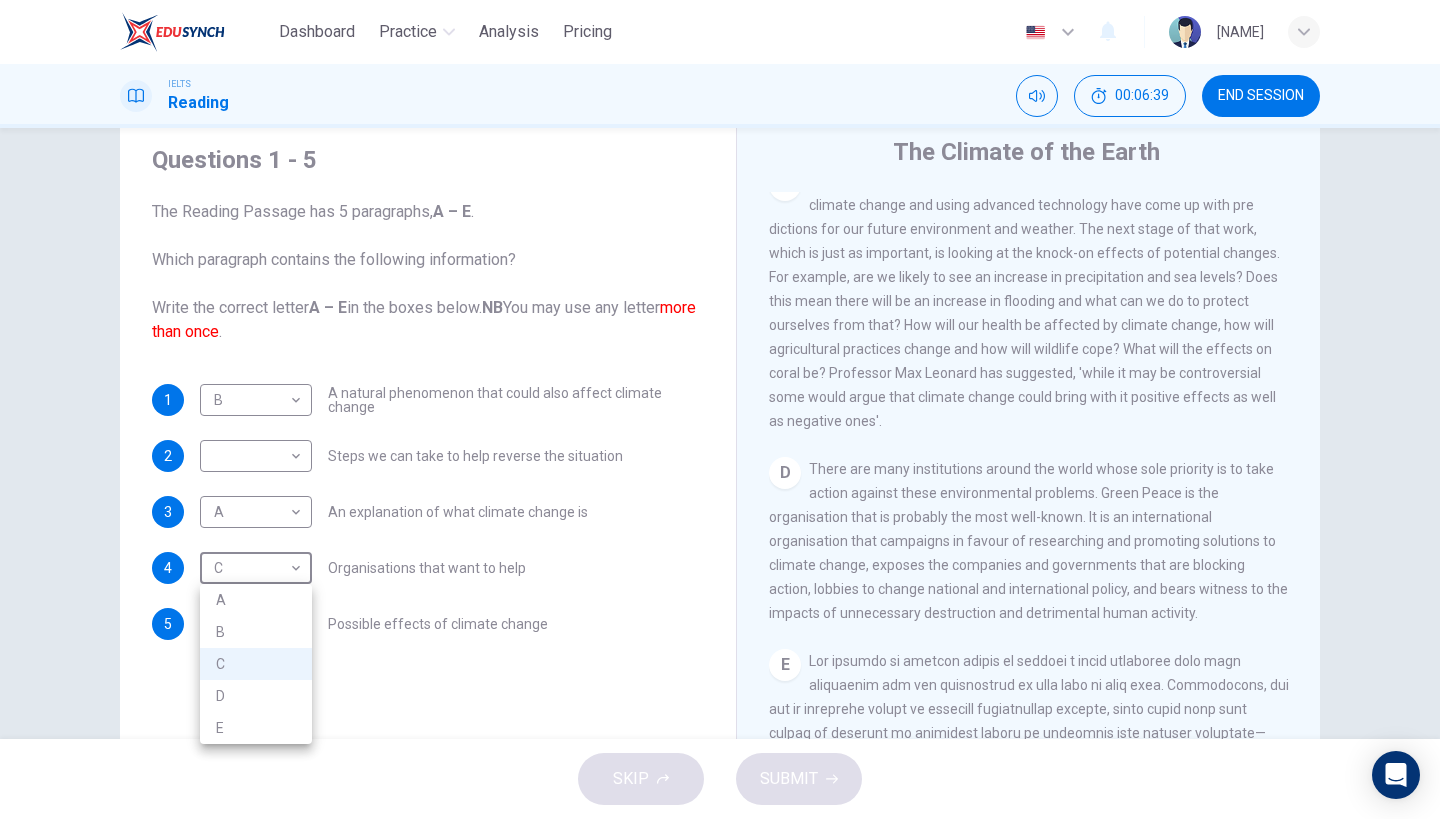 click on "D" at bounding box center (256, 696) 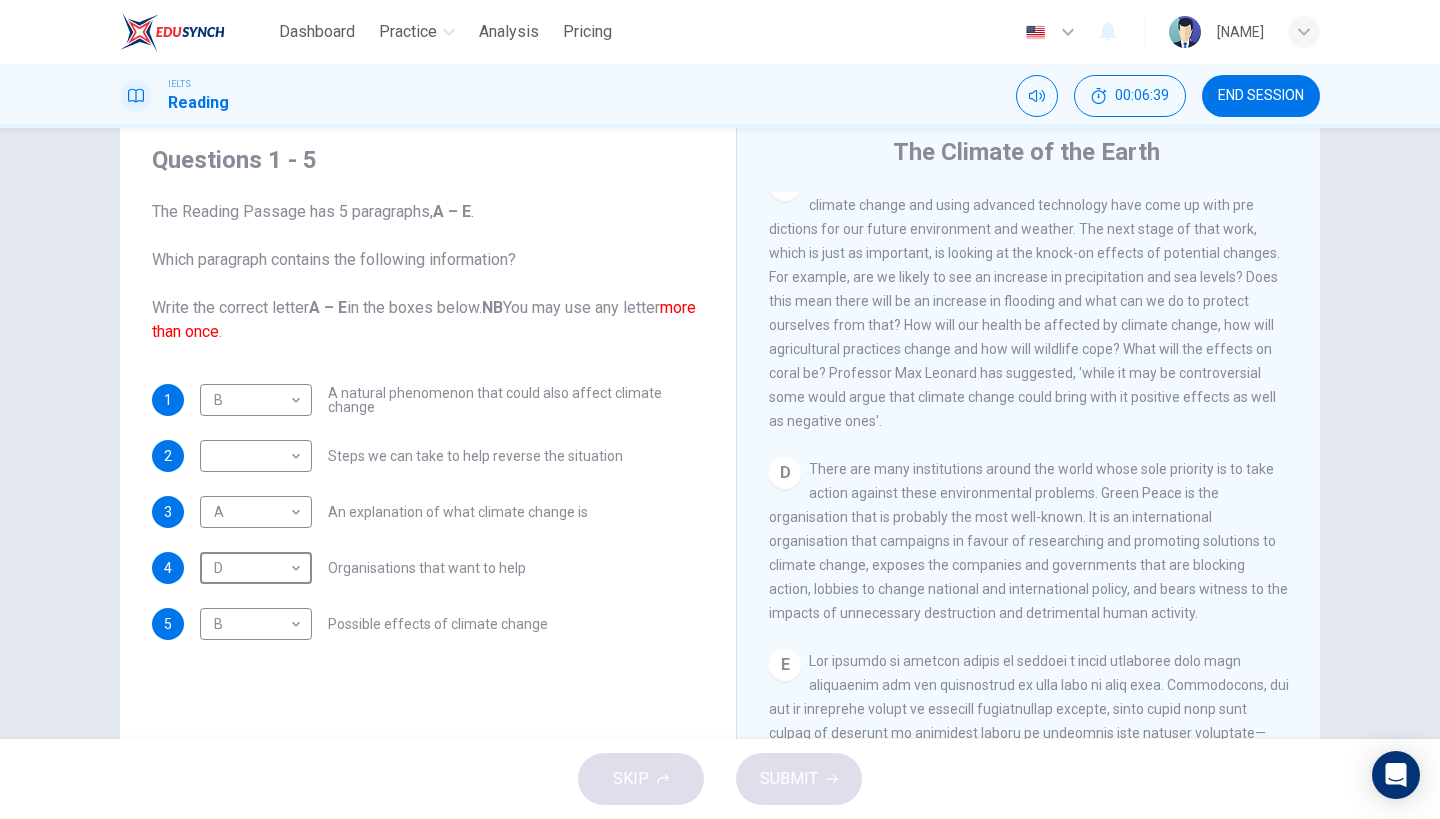 type on "D" 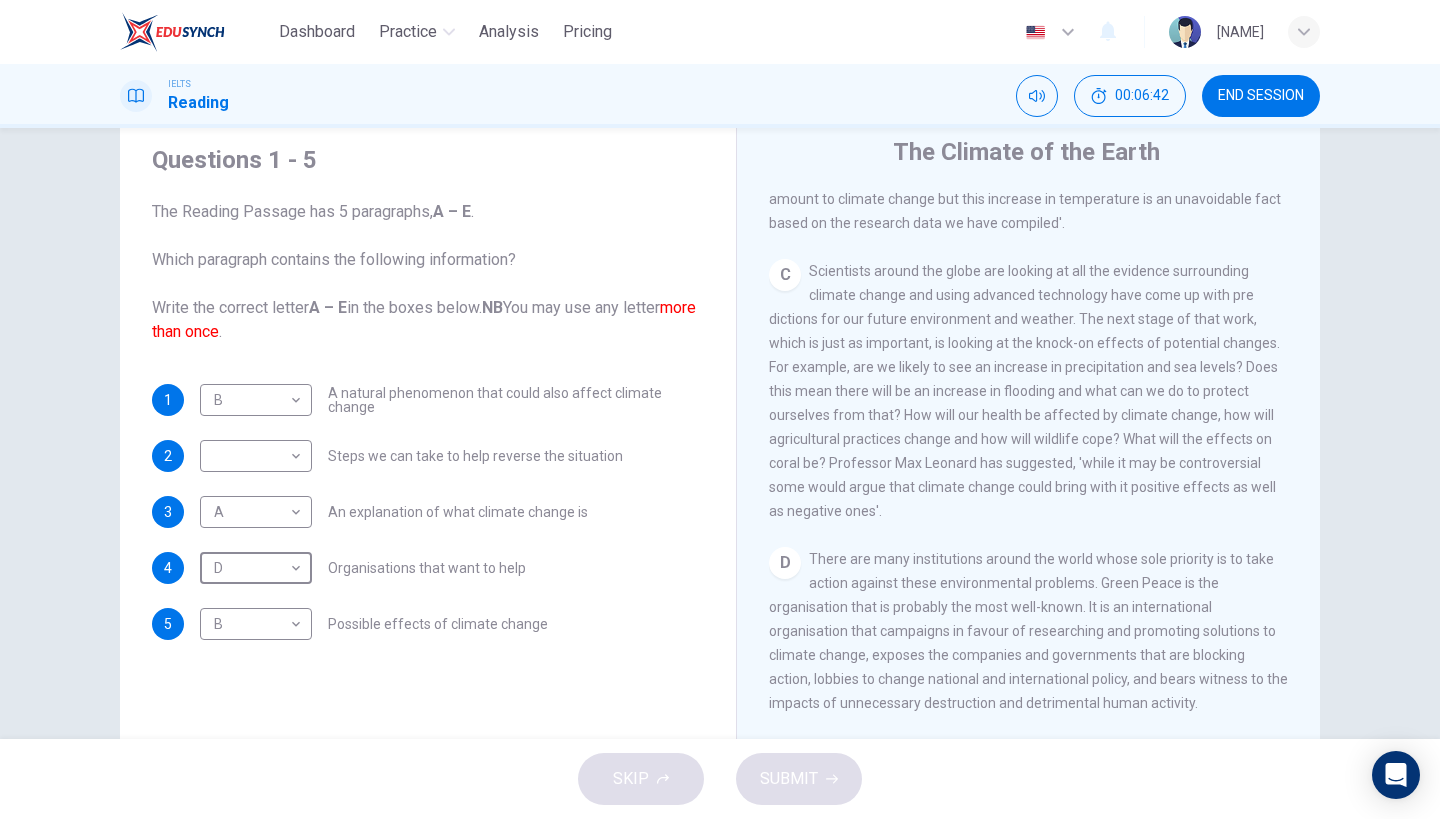 scroll, scrollTop: 950, scrollLeft: 0, axis: vertical 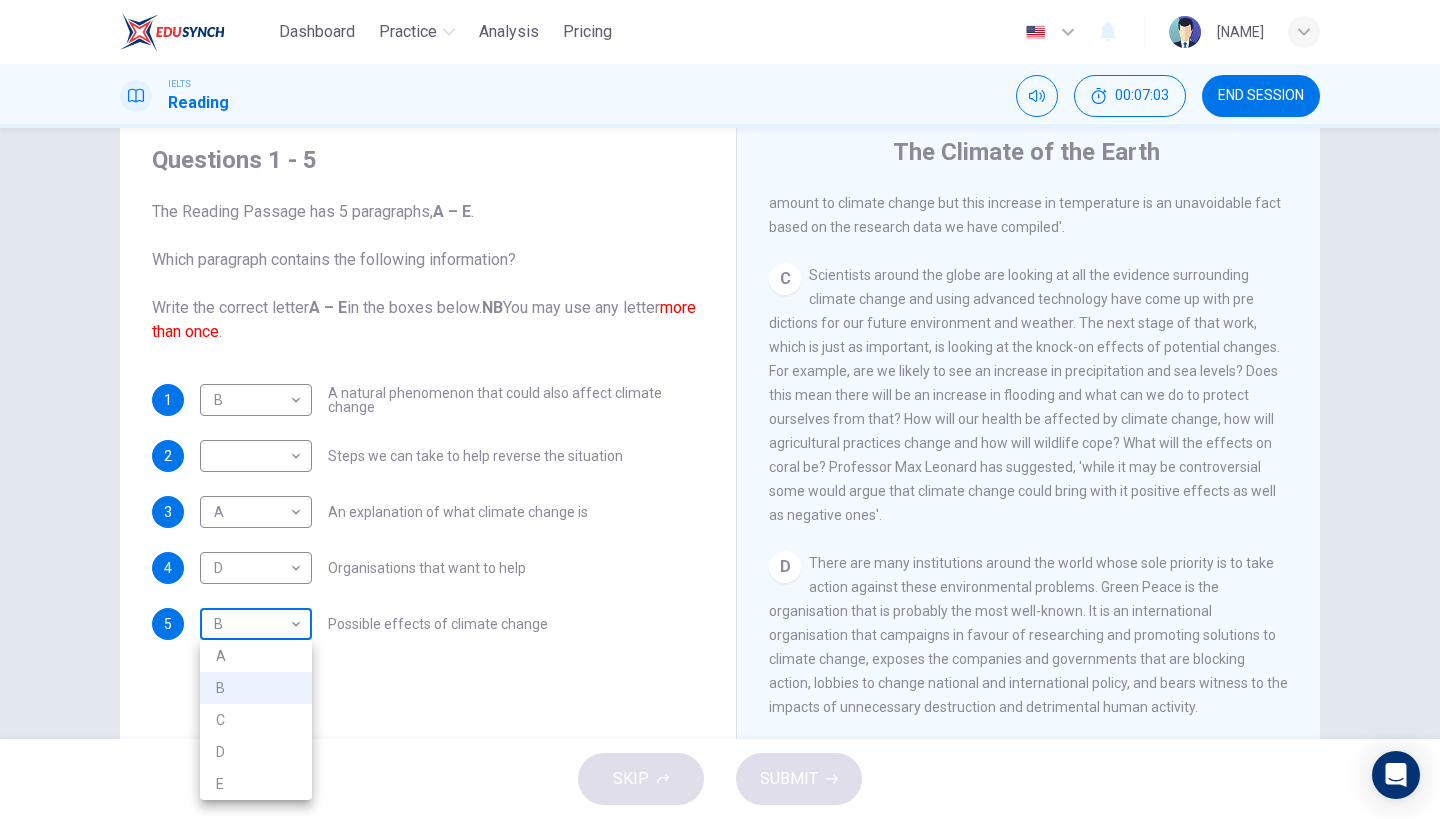 click on "Dashboard Practice Analysis Pricing English en ​ [NAME] IELTS Reading 00:07:03 END SESSION Questions 1 - 5 The Reading Passage has 5 paragraphs,  A – E . Which paragraph contains the following information?  Write the correct letter  A – E  in the boxes below.
NB  You may use any letter  more than once . 1 B B ​ A natural phenomenon that could also affect climate change 2 ​ ​ Steps we can take to help reverse the situation 3 A A ​ An explanation of what climate change is 4 D D ​ Organisations that want to help 5 B B ​ Possible effects of climate change The Climate of the Earth CLICK TO ZOOM Click to Zoom A B C D E SKIP SUBMIT EduSynch - Online Language Proficiency Testing
Dashboard Practice Analysis Pricing   Notifications © Copyright  2025 A B C D E" at bounding box center (720, 409) 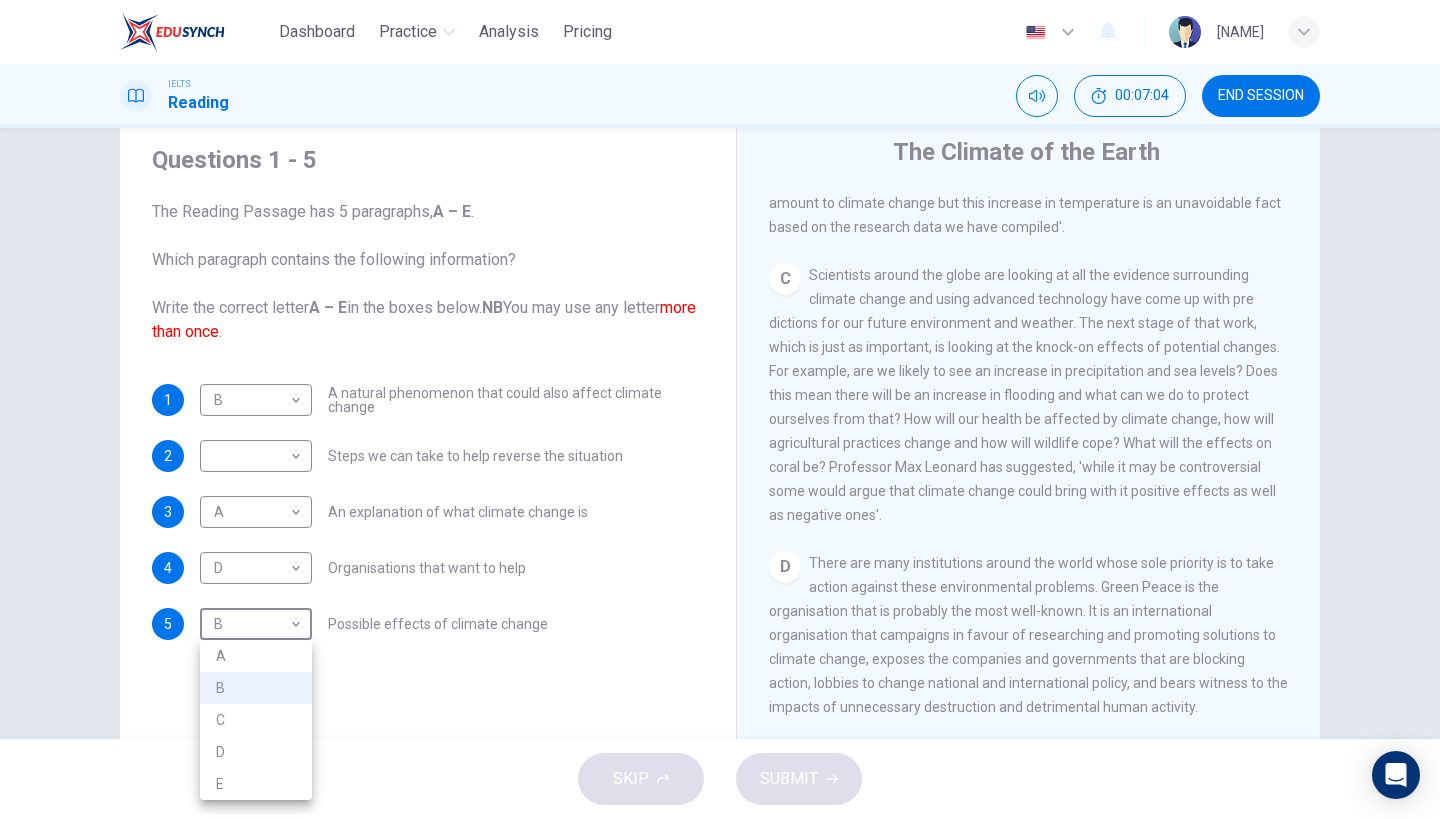 click on "C" at bounding box center [256, 720] 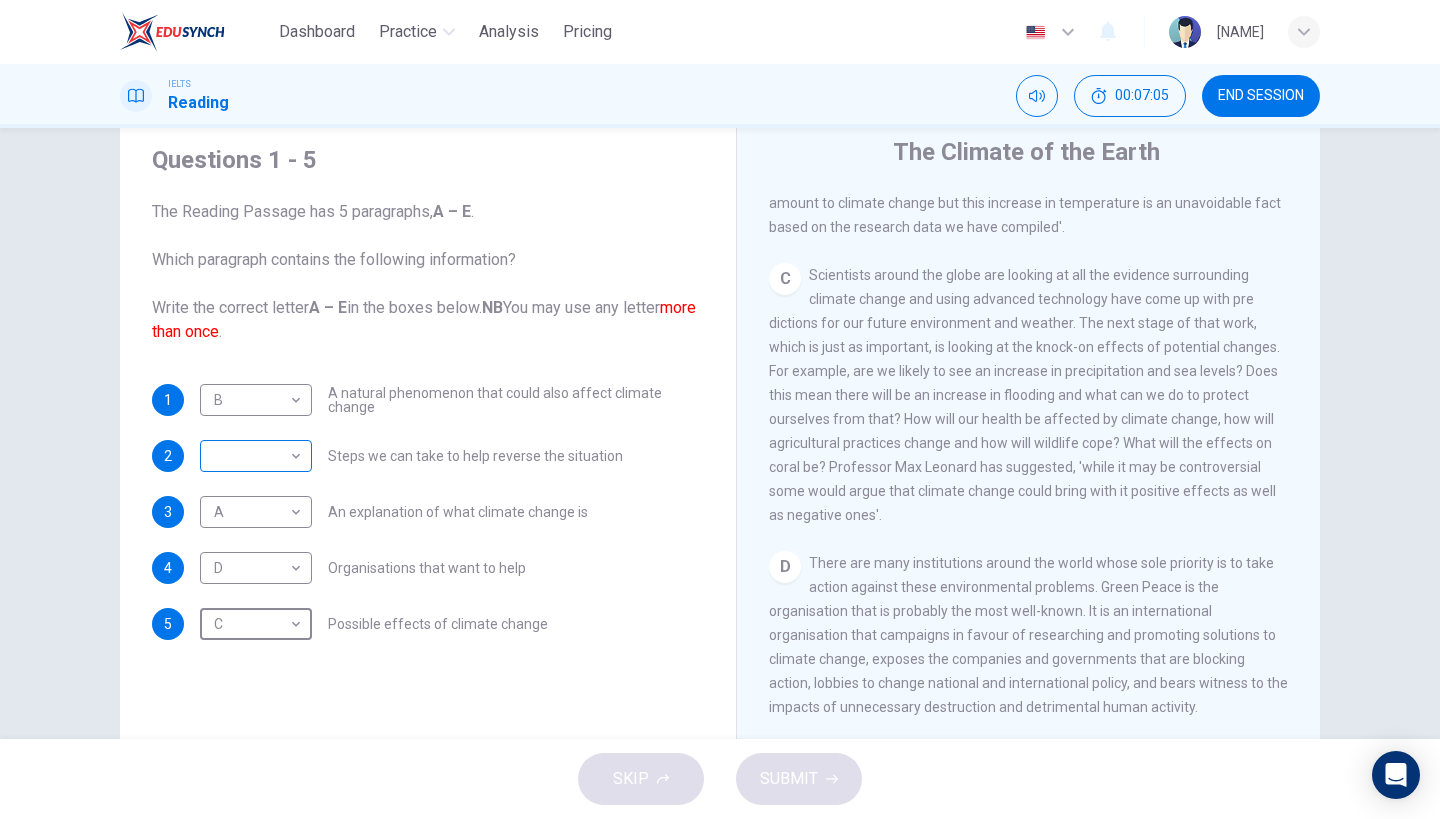 click on "Dashboard Practice Analysis Pricing English en ​ [NAME] IELTS Reading 00:07:05 END SESSION Questions 1 - 5 The Reading Passage has 5 paragraphs,  A – E . Which paragraph contains the following information?  Write the correct letter  A – E  in the boxes below.
NB  You may use any letter  more than once . 1 B B ​ A natural phenomenon that could also affect climate change 2 ​ ​ Steps we can take to help reverse the situation 3 A A ​ An explanation of what climate change is 4 D D ​ Organisations that want to help 5 C C ​ Possible effects of climate change The Climate of the Earth CLICK TO ZOOM Click to Zoom A B C D E SKIP SUBMIT EduSynch - Online Language Proficiency Testing
Dashboard Practice Analysis Pricing   Notifications © Copyright  2025" at bounding box center [720, 409] 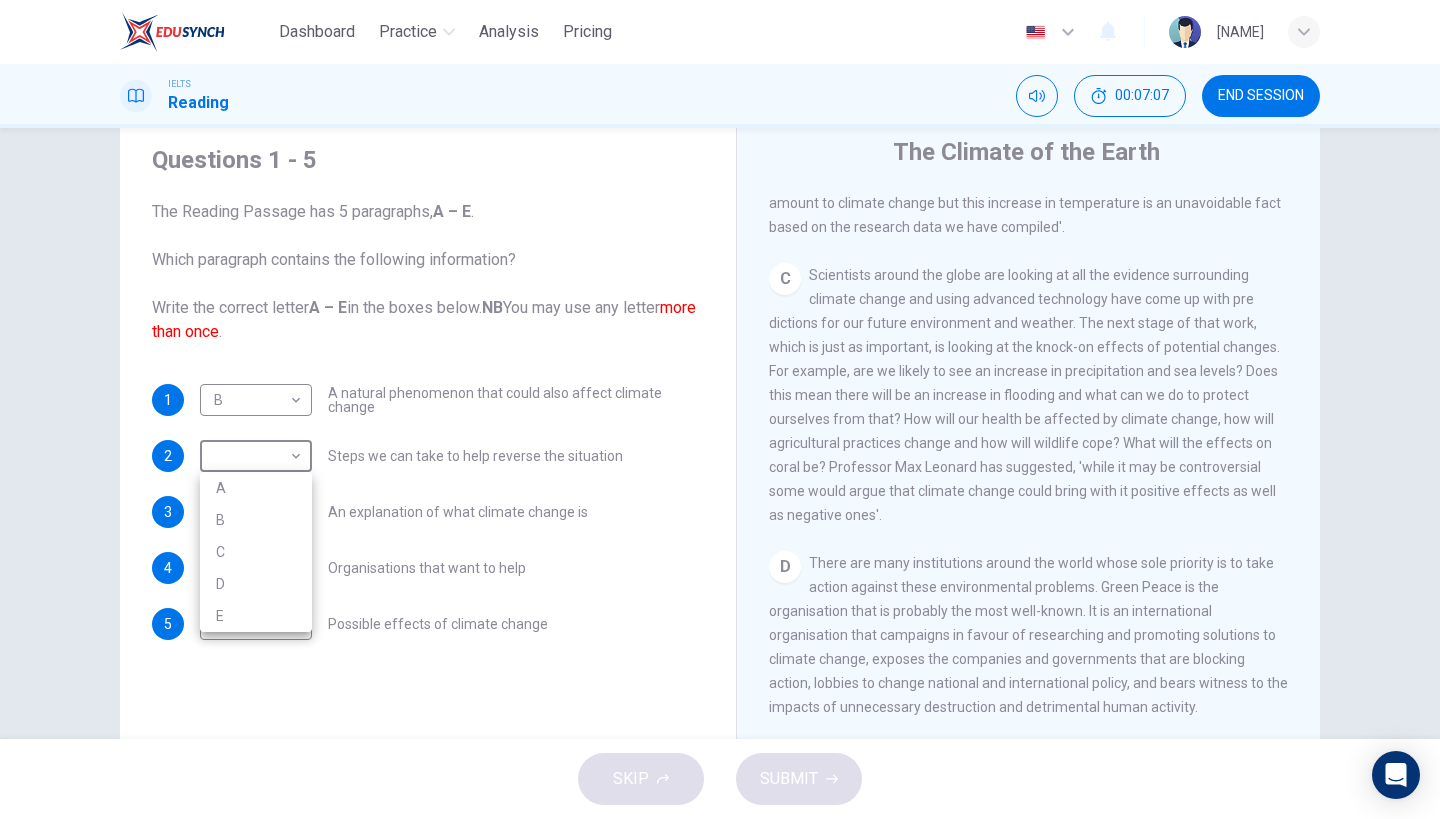 click on "E" at bounding box center [256, 616] 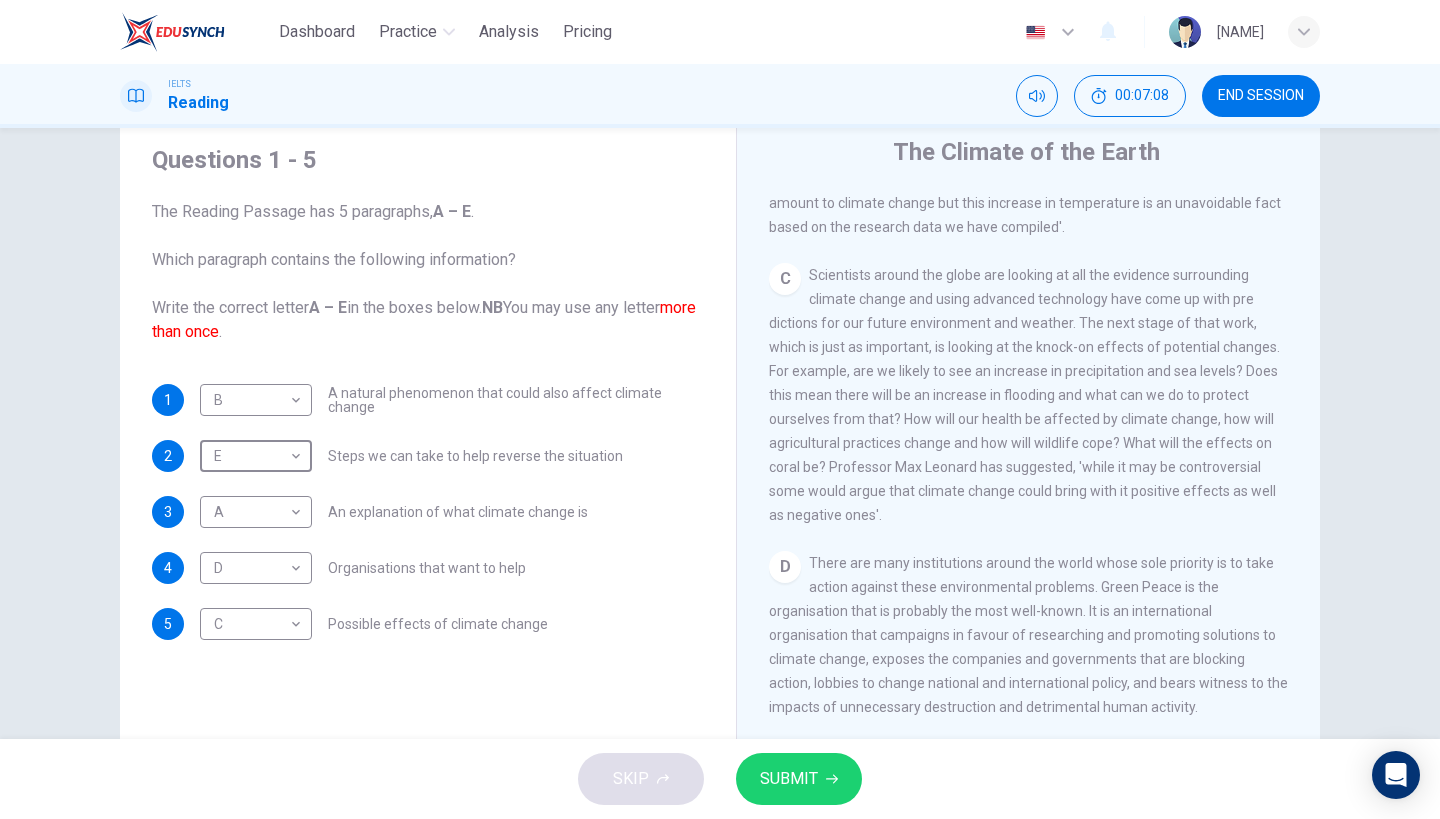 click on "SUBMIT" at bounding box center (789, 779) 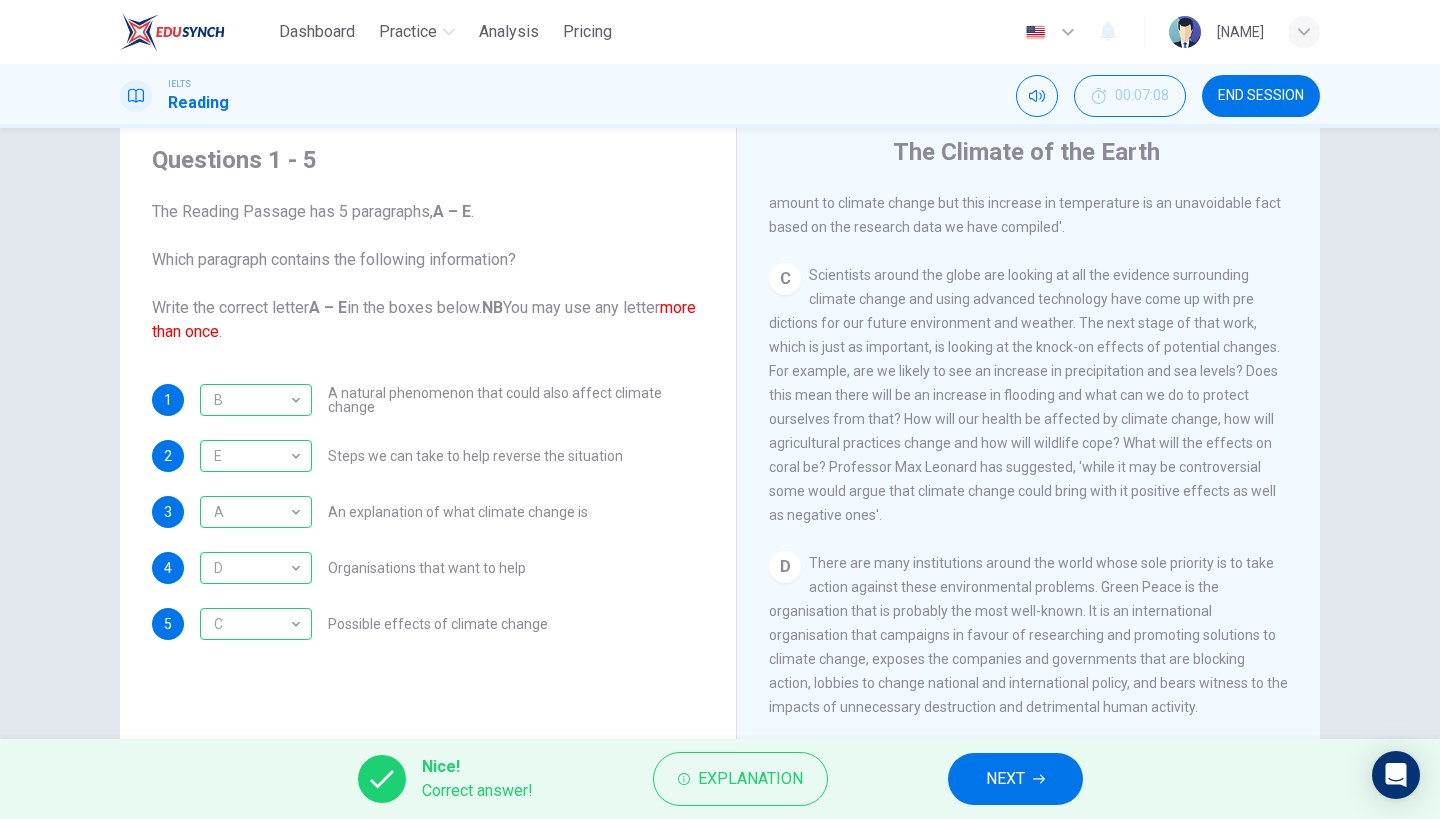 click on "NEXT" at bounding box center [1005, 779] 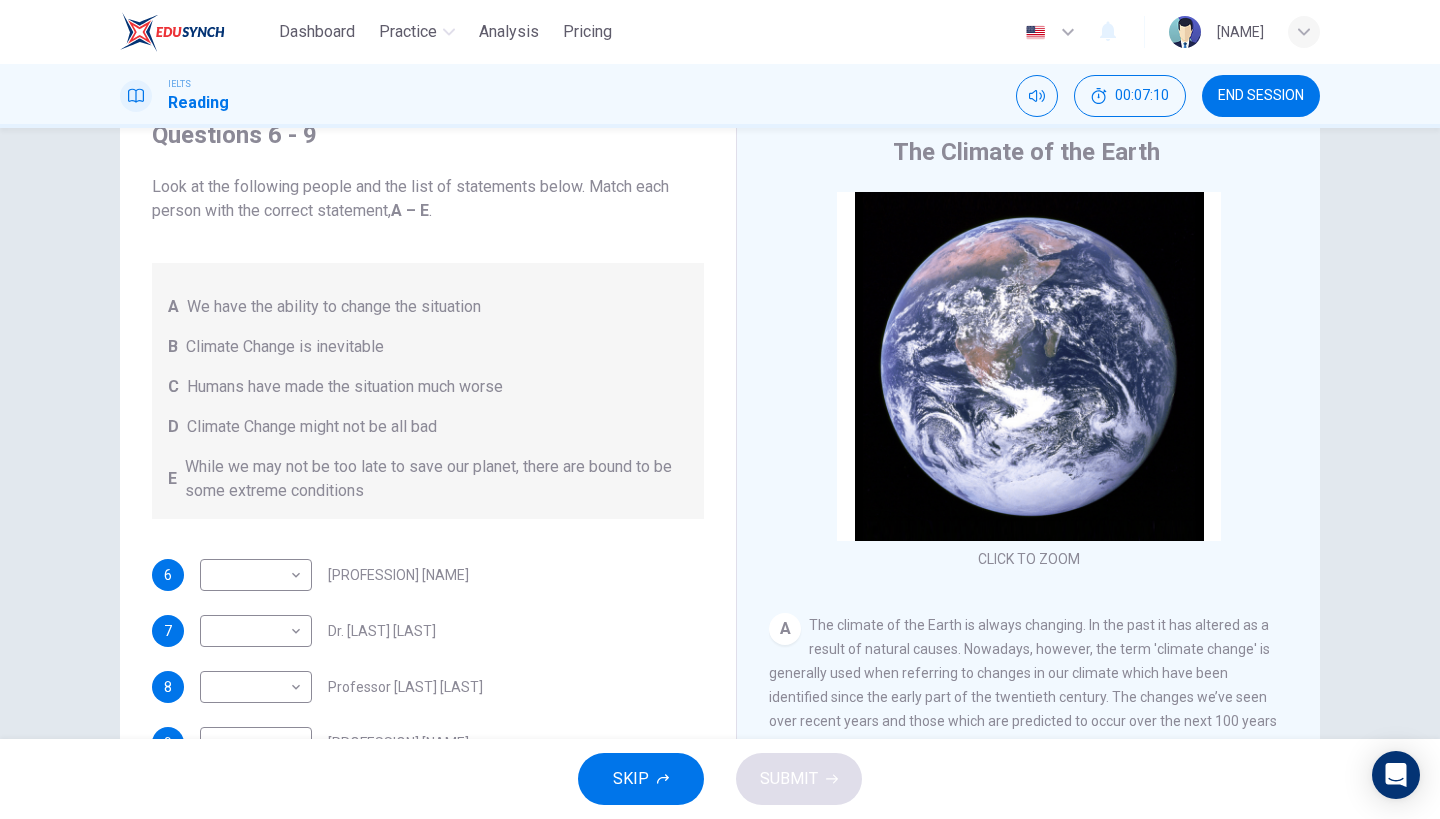scroll, scrollTop: 25, scrollLeft: 0, axis: vertical 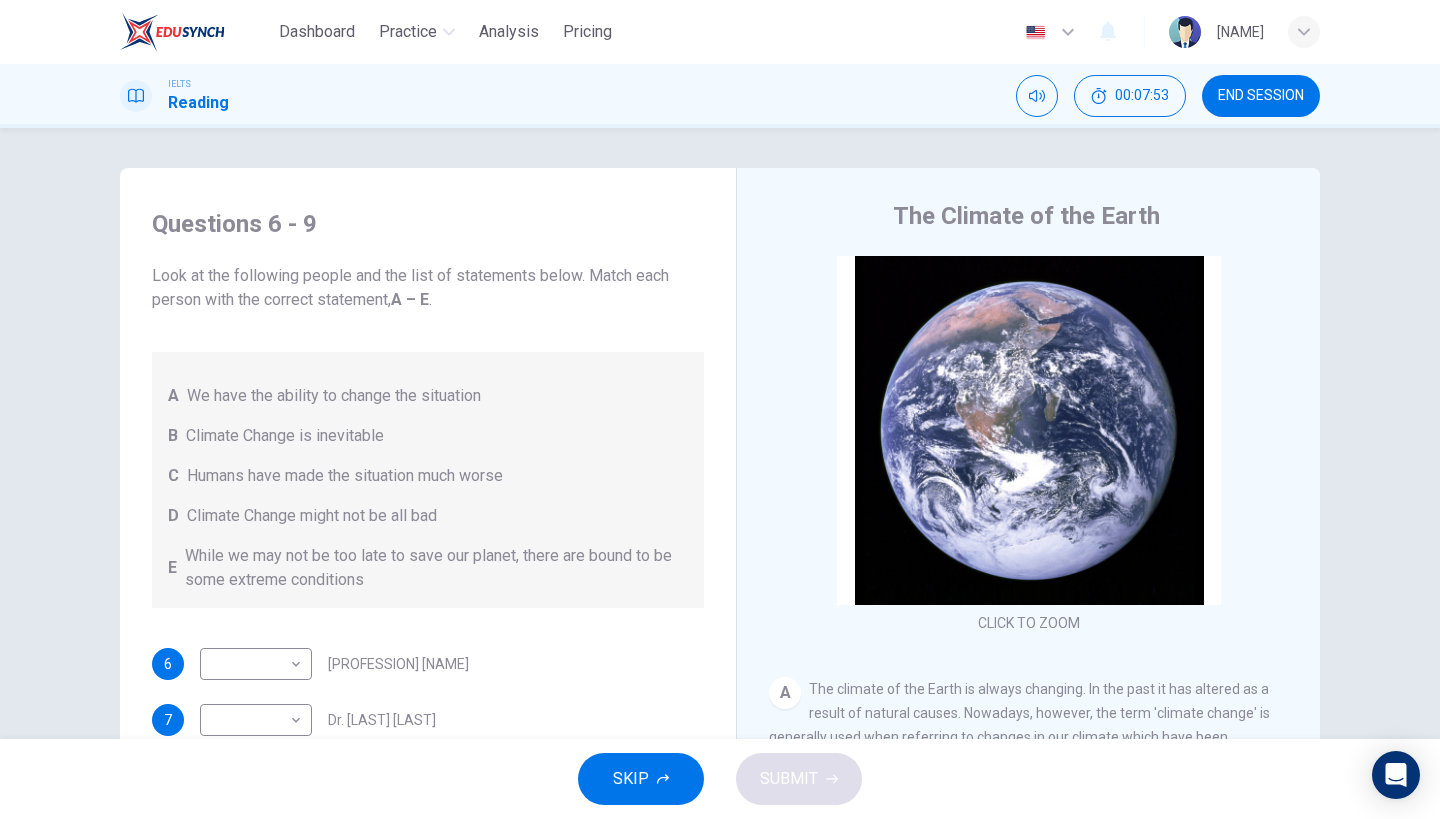 click on "A We have the ability to change the situation B Climate Change is inevitable C Humans have made the situation much worse D Climate Change might not be all bad E While we may not be too late to save our planet, there are bound to be some extreme conditions" at bounding box center (428, 480) 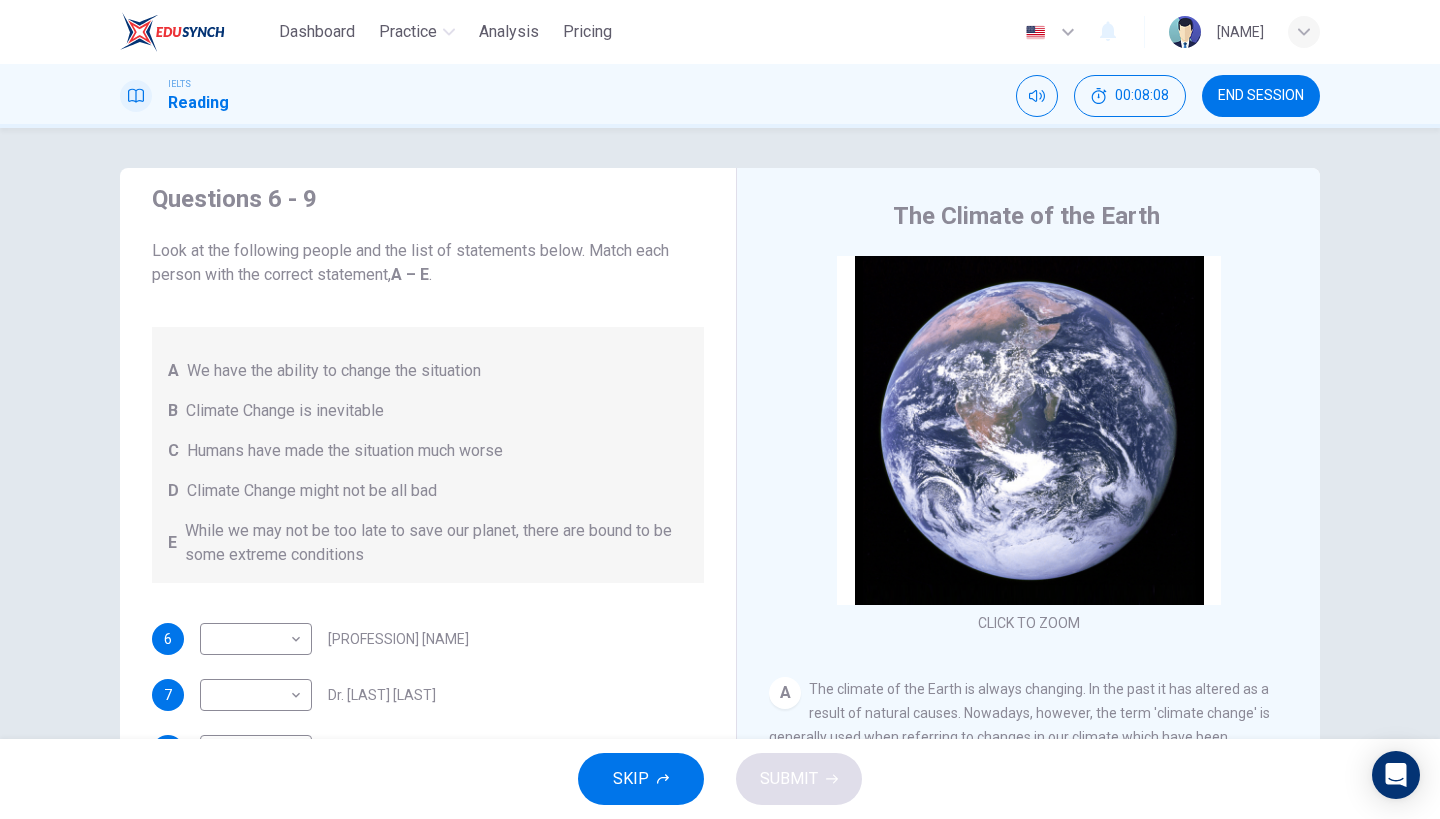 scroll, scrollTop: 25, scrollLeft: 0, axis: vertical 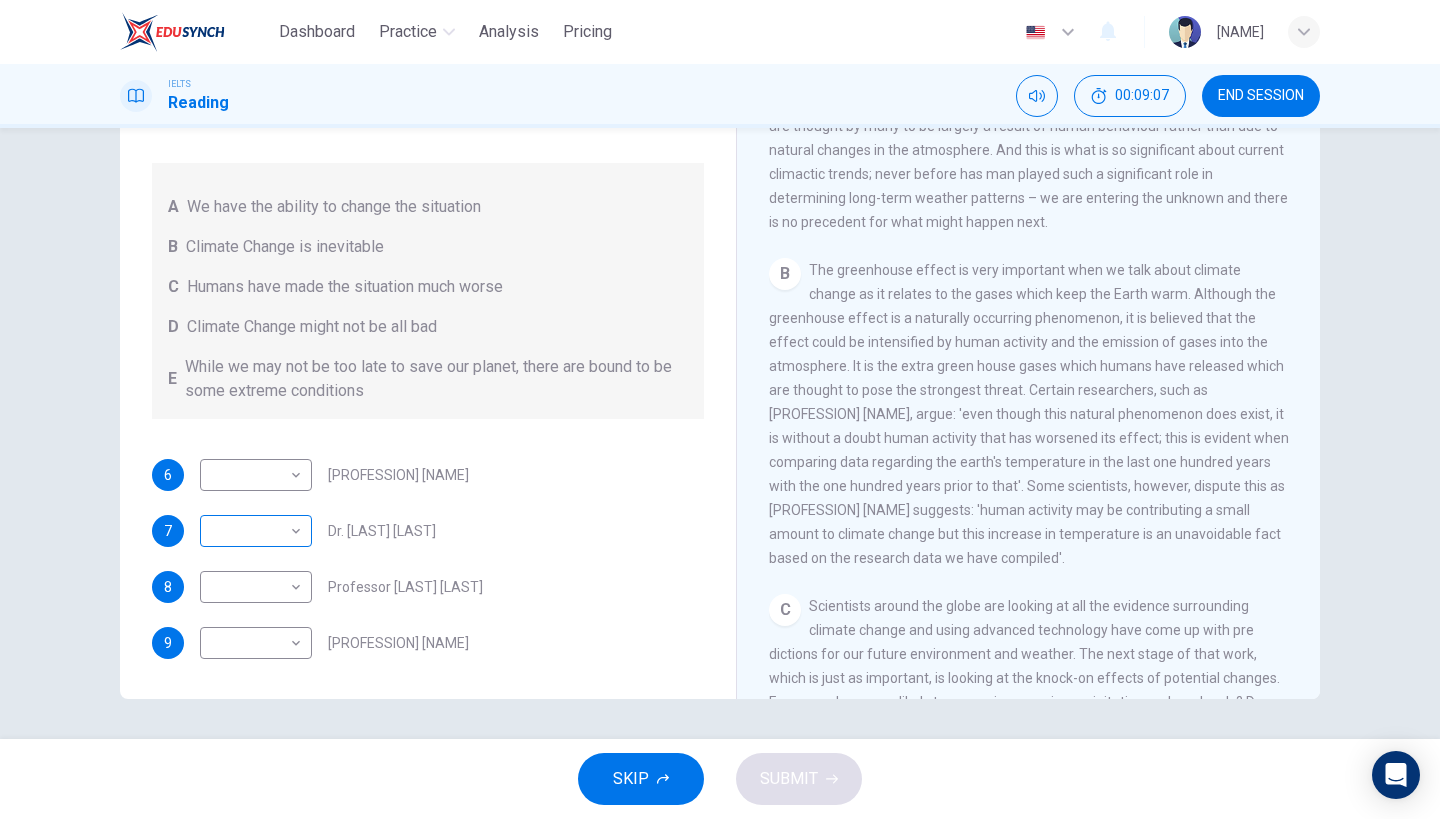 click on "Dashboard Practice Analysis Pricing English en ​ [NAME] IELTS Reading 00:09:07 END SESSION Questions 6 - 9 Look at the following people and the list of statements below. Match each person with the correct statement,  A – E . A We have the ability to change the situation B Climate Change is inevitable C Humans have made the situation much worse D Climate Change might not be all bad E While we may not be too late to save our planet, there are bound to be some extreme conditions 6 ​ ​ [PROFESSION] [NAME] 7 ​ ​ [PROFESSION] [NAME] 8 ​ ​ [PROFESSION] [NAME] 9 ​ ​ [PROFESSION] [NAME] The Climate of the Earth CLICK TO ZOOM Click to Zoom A B C D E SKIP SUBMIT EduSynch - Online Language Proficiency Testing
Dashboard Practice Analysis Pricing   Notifications © Copyright  2025" at bounding box center [720, 409] 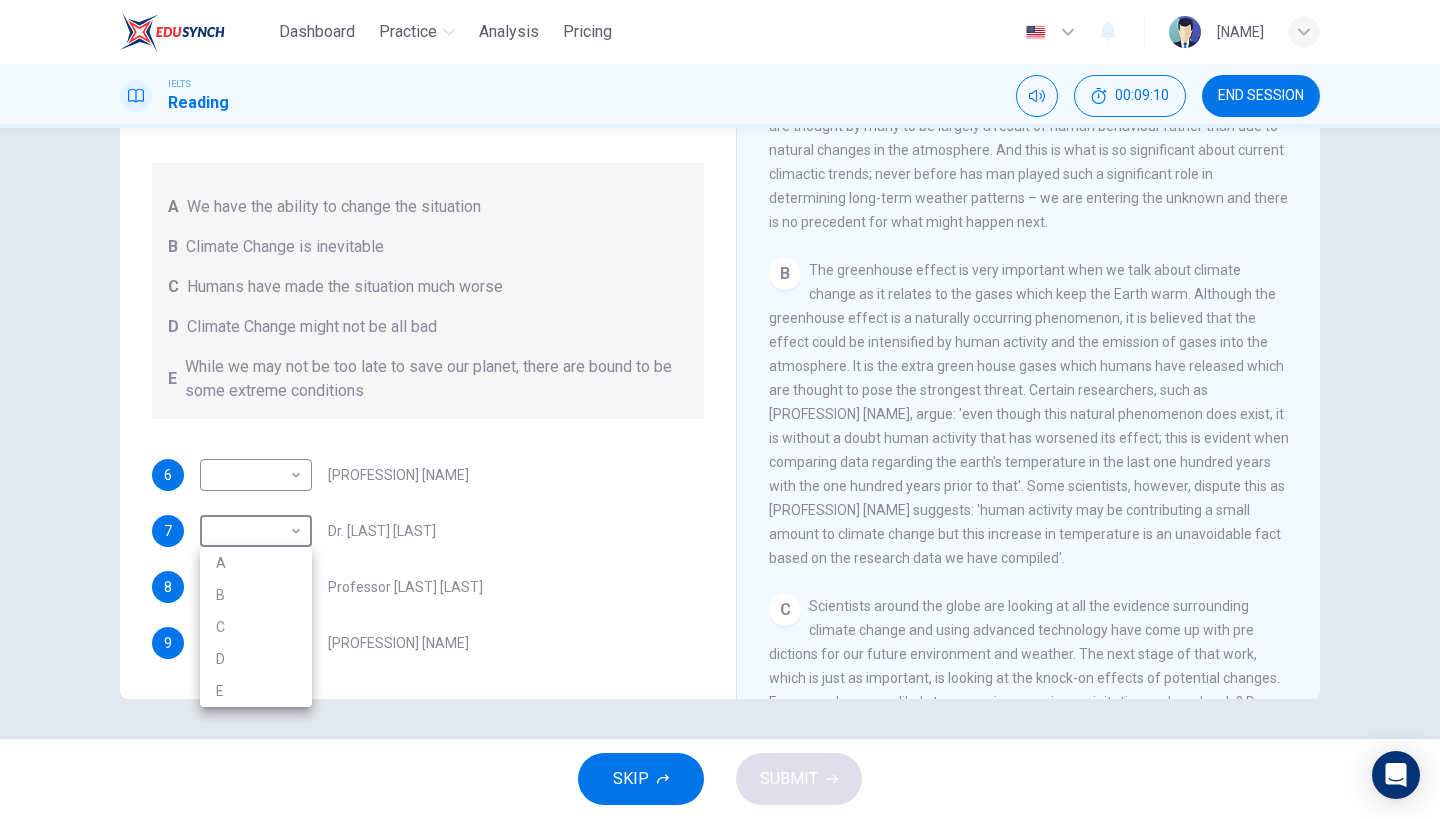 click on "C" at bounding box center (256, 627) 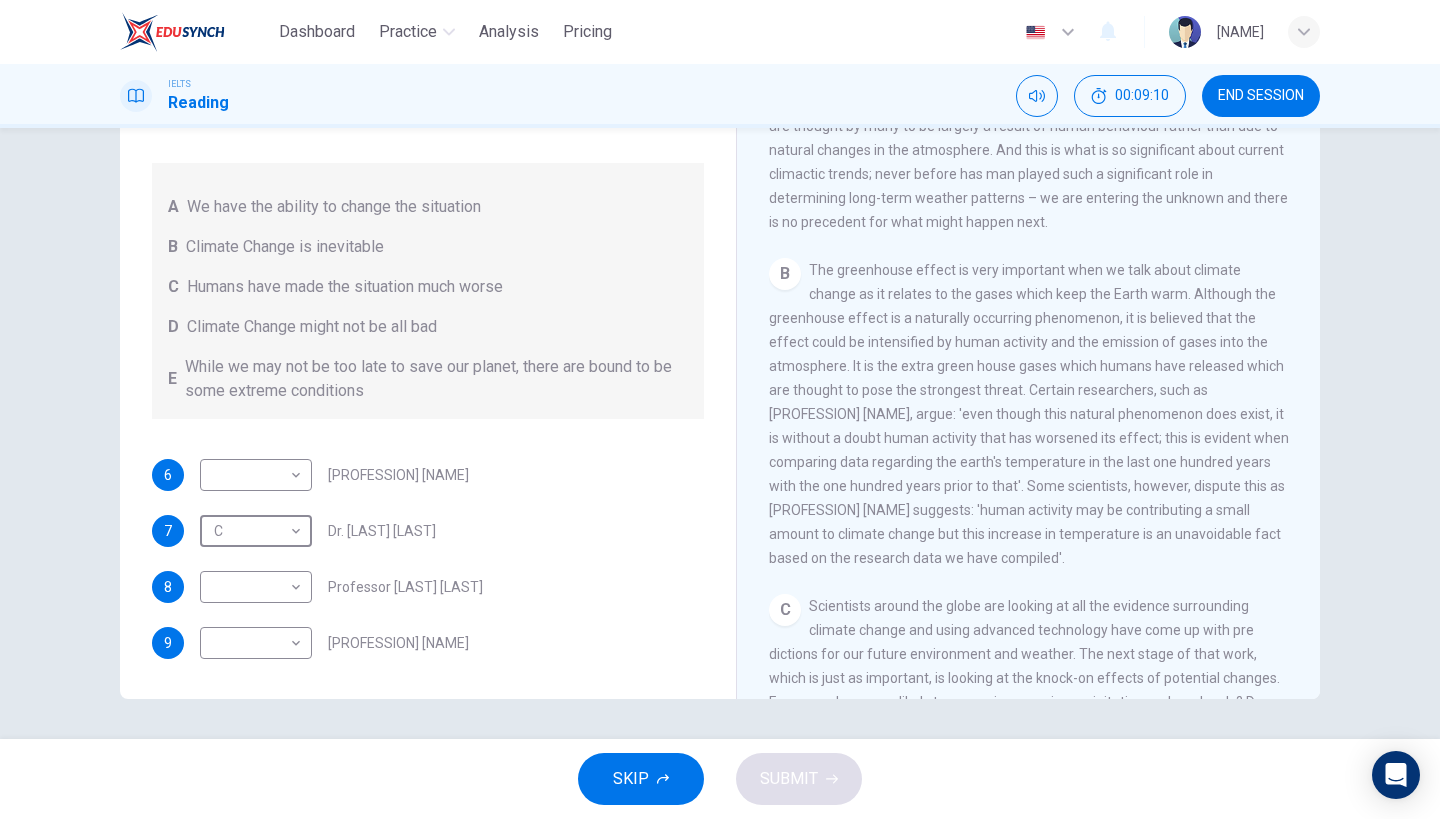 type on "C" 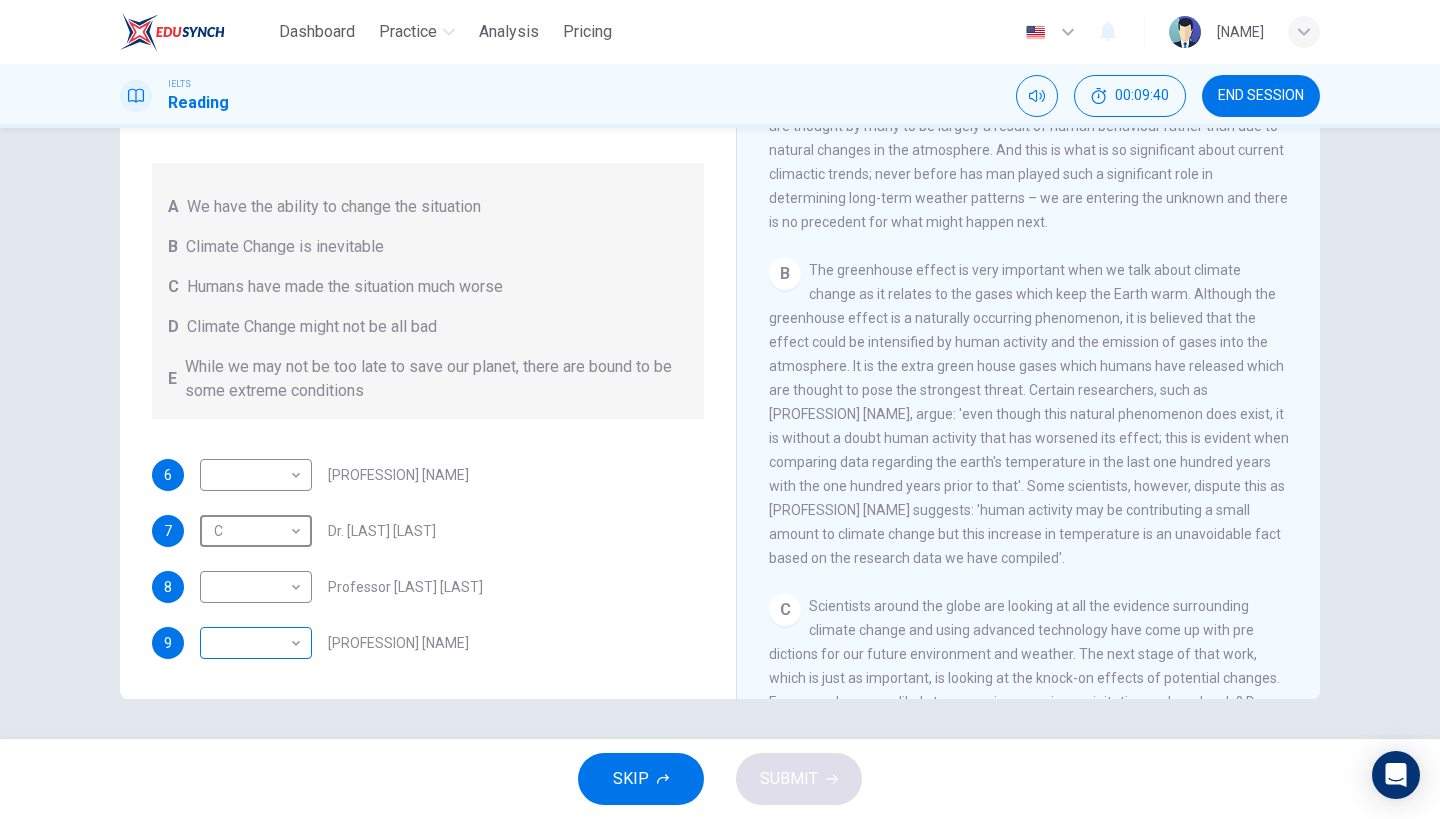 click on "Dashboard Practice Analysis Pricing English en ​ [NAME] IELTS Reading 00:09:40 END SESSION Questions 6 - 9 Look at the following people and the list of statements below. Match each person with the correct statement,  A – E . A We have the ability to change the situation B Climate Change is inevitable C Humans have made the situation much worse D Climate Change might not be all bad E While we may not be too late to save our planet, there are bound to be some extreme conditions 6 ​ ​ [PROFESSION] [NAME] 7 ​ ​ [PROFESSION] [NAME] 8 ​ ​ [PROFESSION] [NAME] 9 ​ ​ [PROFESSION] [NAME] The Climate of the Earth CLICK TO ZOOM Click to Zoom A B C D E SKIP SUBMIT EduSynch - Online Language Proficiency Testing
Dashboard Practice Analysis Pricing   Notifications © Copyright  2025" at bounding box center (720, 409) 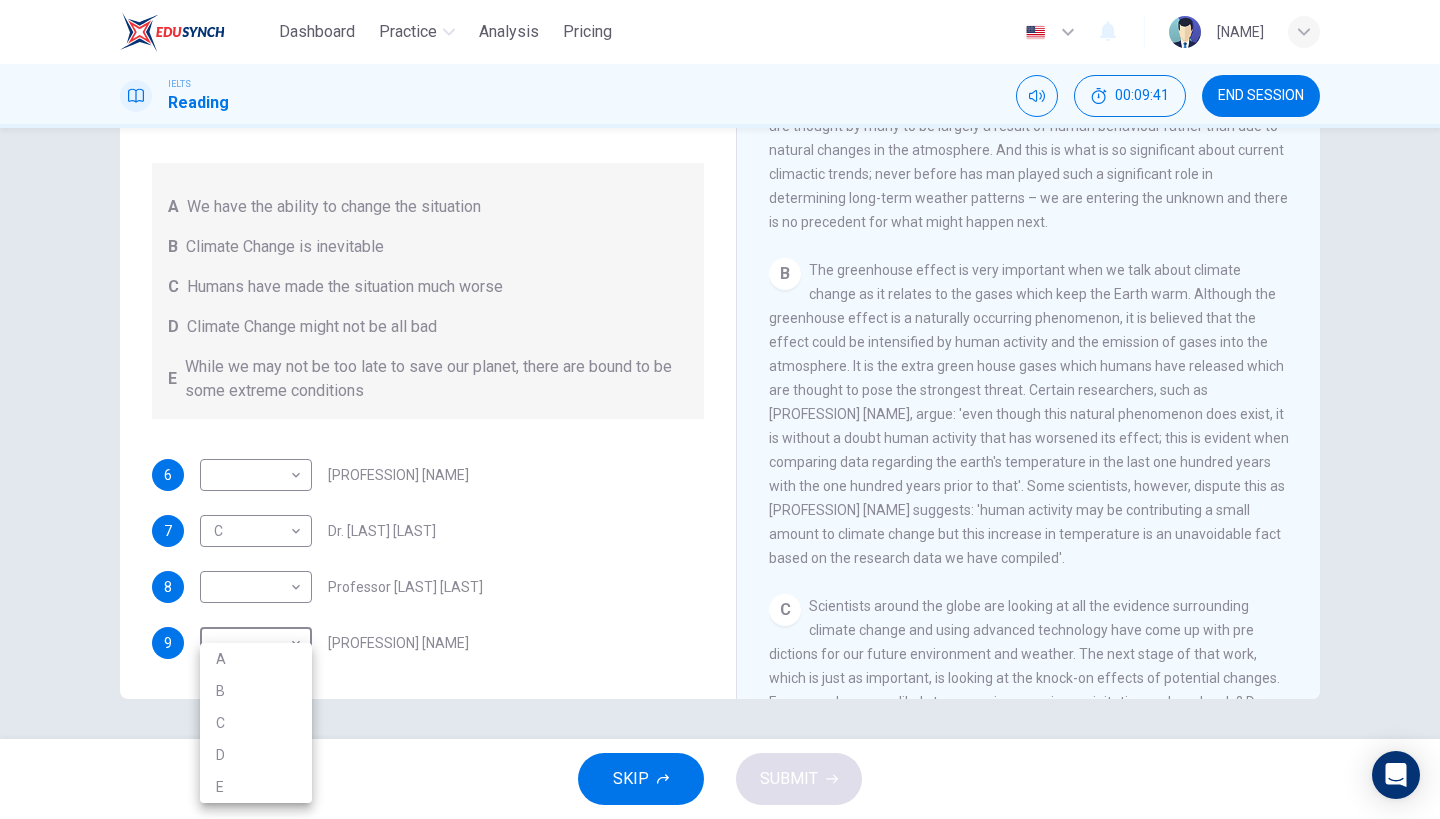 click on "B" at bounding box center (256, 691) 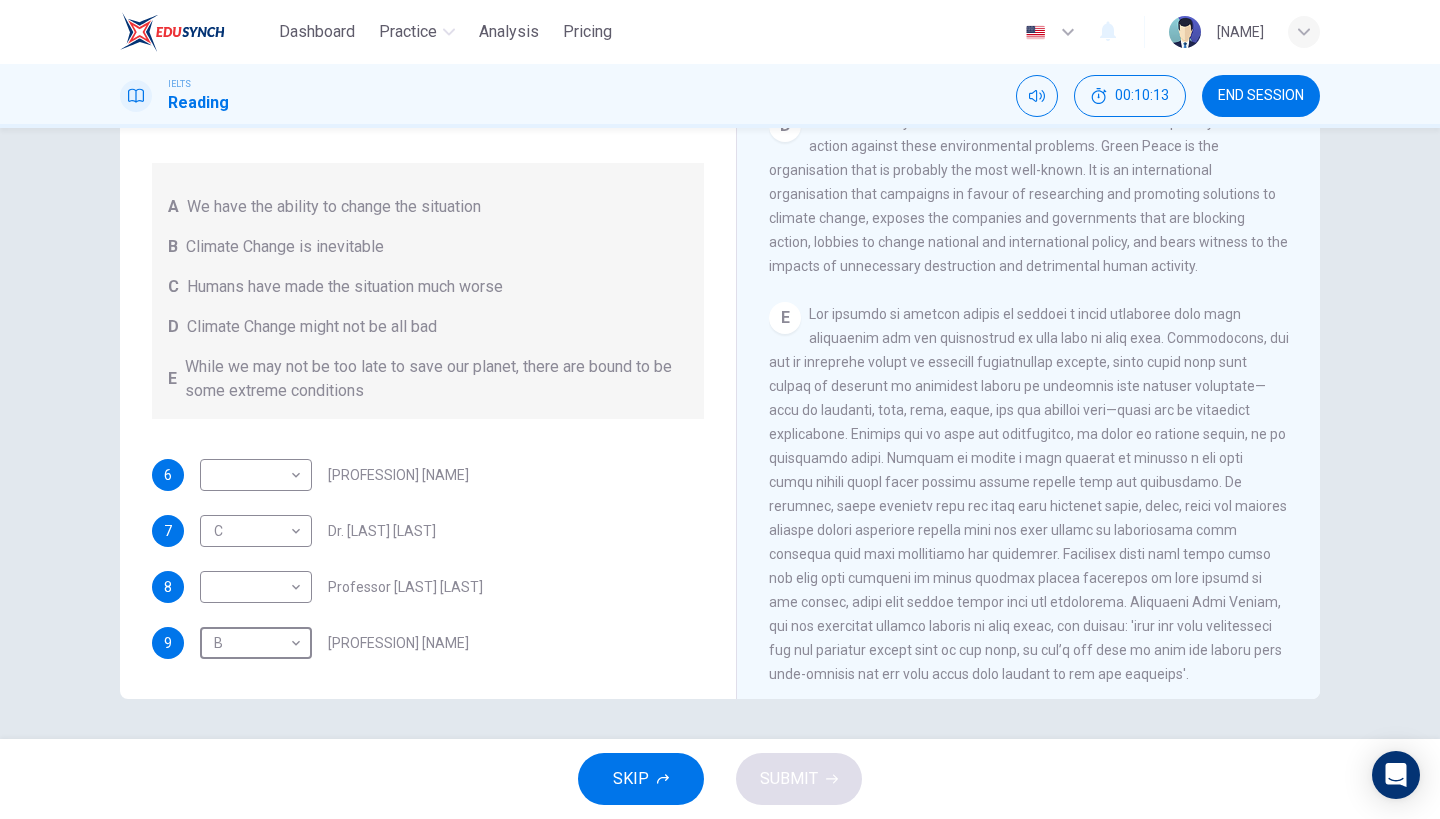 scroll, scrollTop: 1293, scrollLeft: 0, axis: vertical 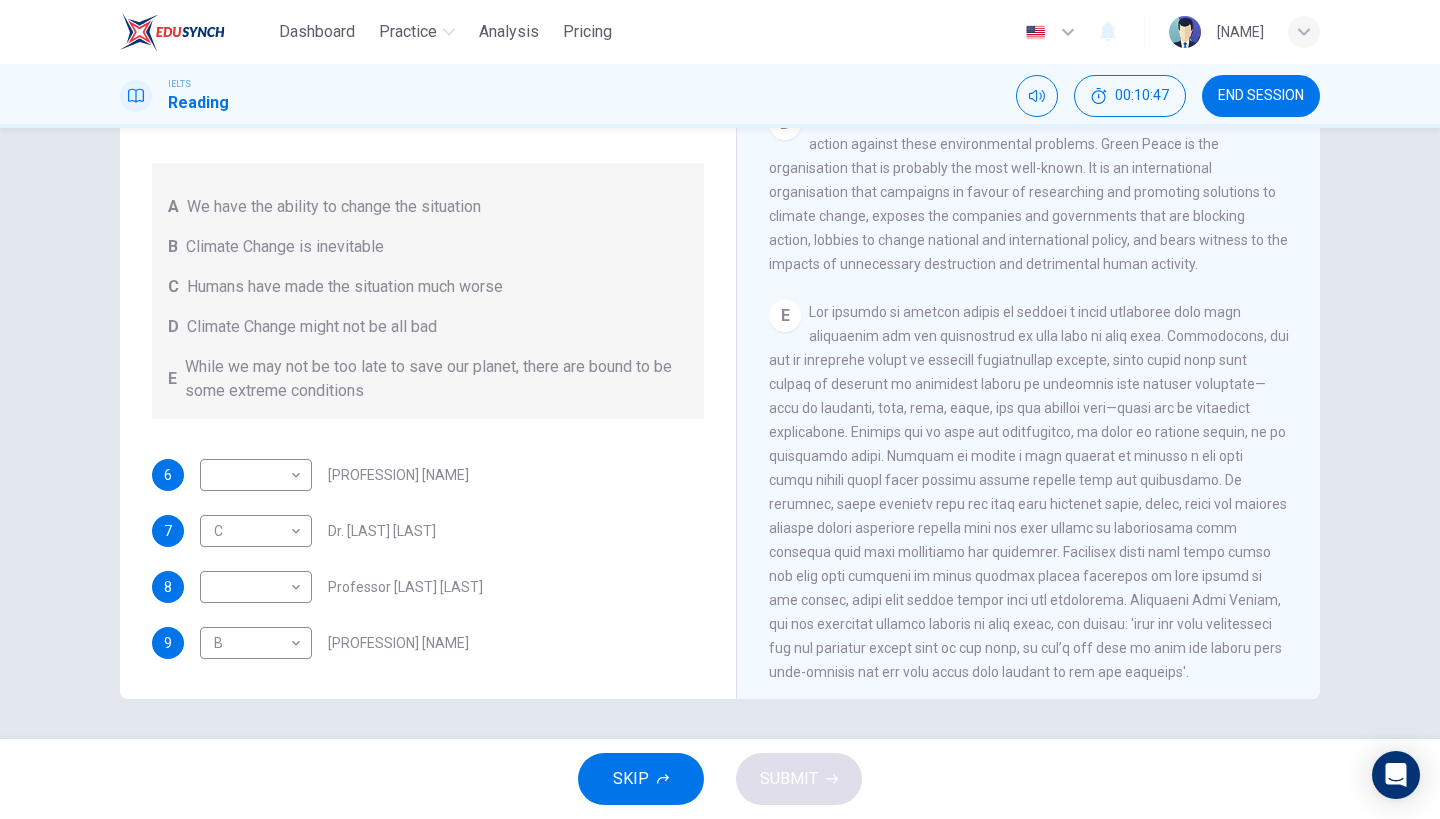 click on "6 ​ ​ [PROFESSION] [NAME] 7 C C ​ [PROFESSION] [NAME] 8 ​ ​ [PROFESSION] [NAME] 9 B B ​ [PROFESSION] [NAME]" at bounding box center (428, 559) 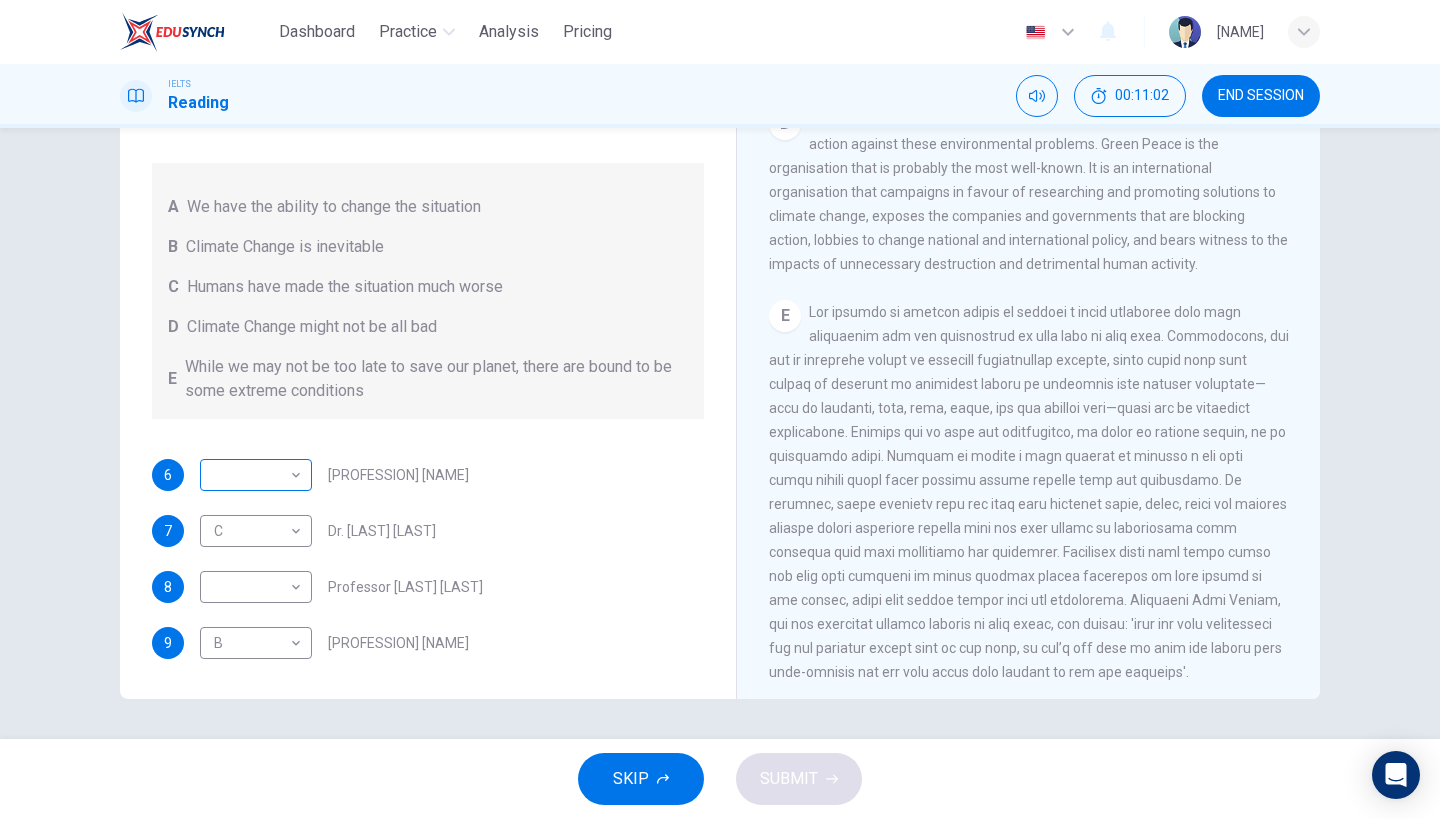 click on "Dashboard Practice Analysis Pricing English en ​ [NAME] IELTS Reading 00:11:02 END SESSION Questions 6 - 9 Look at the following people and the list of statements below. Match each person with the correct statement,  A – E . A We have the ability to change the situation B Climate Change is inevitable C Humans have made the situation much worse D Climate Change might not be all bad E While we may not be too late to save our planet, there are bound to be some extreme conditions 6 ​ ​ [PROFESSION] [NAME] 7 C C ​ [PROFESSION] [NAME] 8 ​ ​ [PROFESSION] [NAME] 9 B B ​ [PROFESSION] [NAME] The Climate of the Earth CLICK TO ZOOM Click to Zoom A B C D E SKIP SUBMIT EduSynch - Online Language Proficiency Testing
Dashboard Practice Analysis Pricing   Notifications © Copyright  2025" at bounding box center (720, 409) 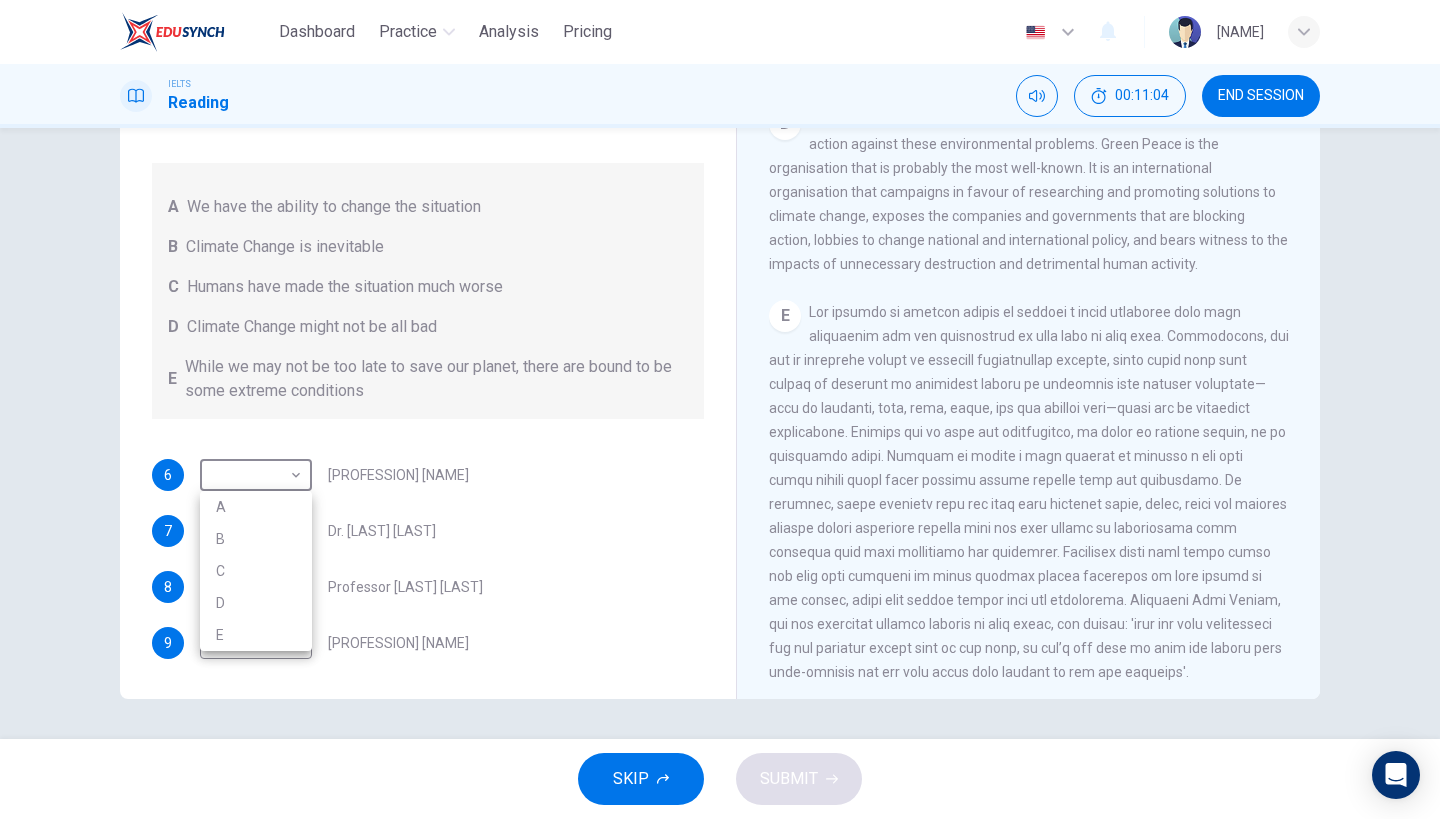 click on "E" at bounding box center [256, 635] 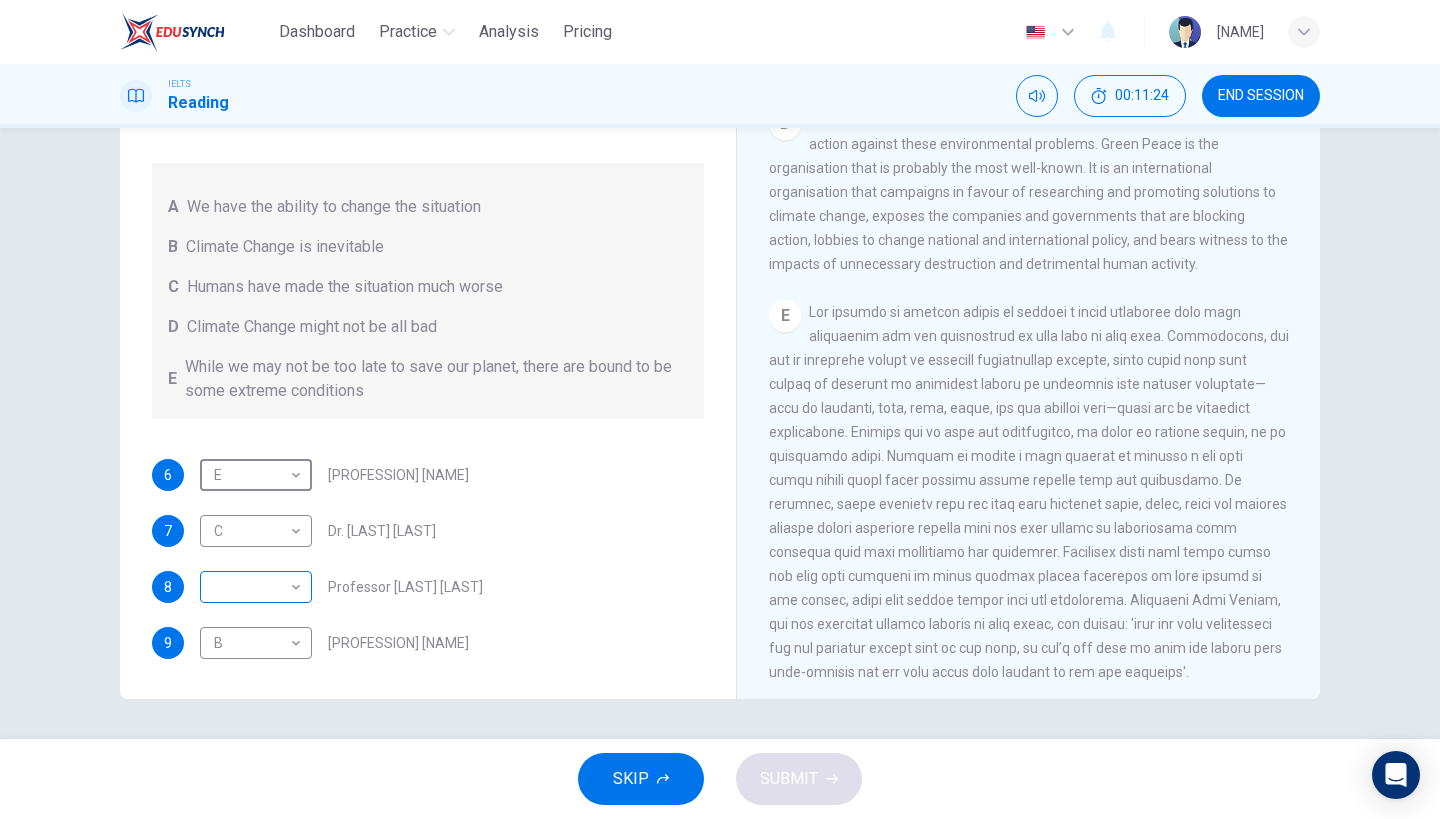 click on "Dashboard Practice Analysis Pricing English en ​ [PERSON] IELTS Reading 00:11:24 END SESSION Questions 6 - 9 Look at the following people and the list of statements below. Match each person with the correct statement,  A – E . A We have the ability to change the situation B Climate Change is inevitable C Humans have made the situation much worse D Climate Change might not be all bad E While we may not be too late to save our planet, there are bound to be some extreme conditions 6 E E ​ Professor [LAST] [LAST] 7 C C ​ Dr. [LAST] [LAST] 8 ​ ​ Professor [LAST] [LAST] 9 B B ​ Dr. [LAST] [LAST] The Climate of the Earth CLICK TO ZOOM Click to Zoom A B C D E SKIP SUBMIT EduSynch - Online Language Proficiency Testing
Dashboard Practice Analysis Pricing   Notifications © Copyright  2025" at bounding box center (720, 409) 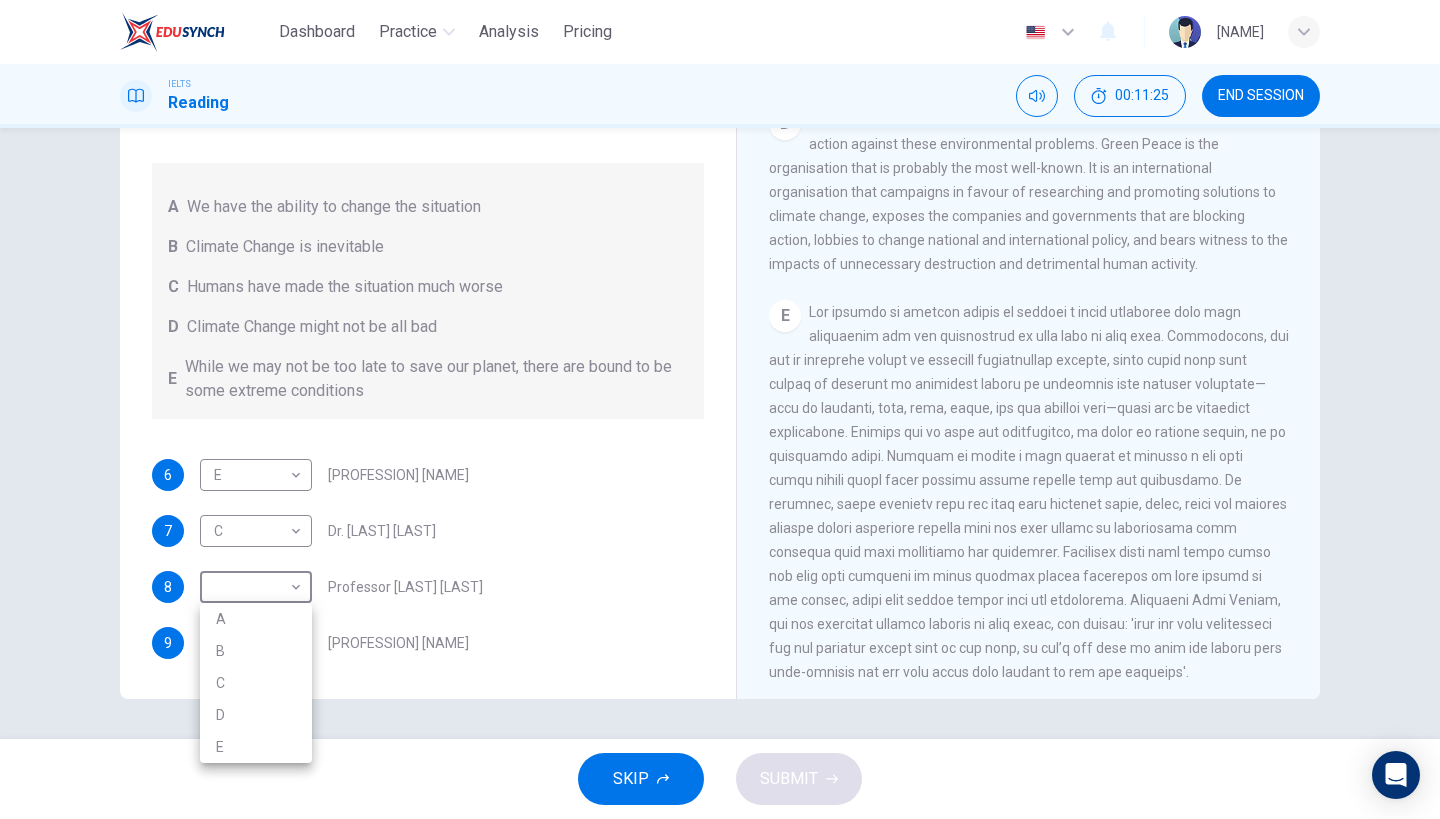 click on "E" at bounding box center [256, 747] 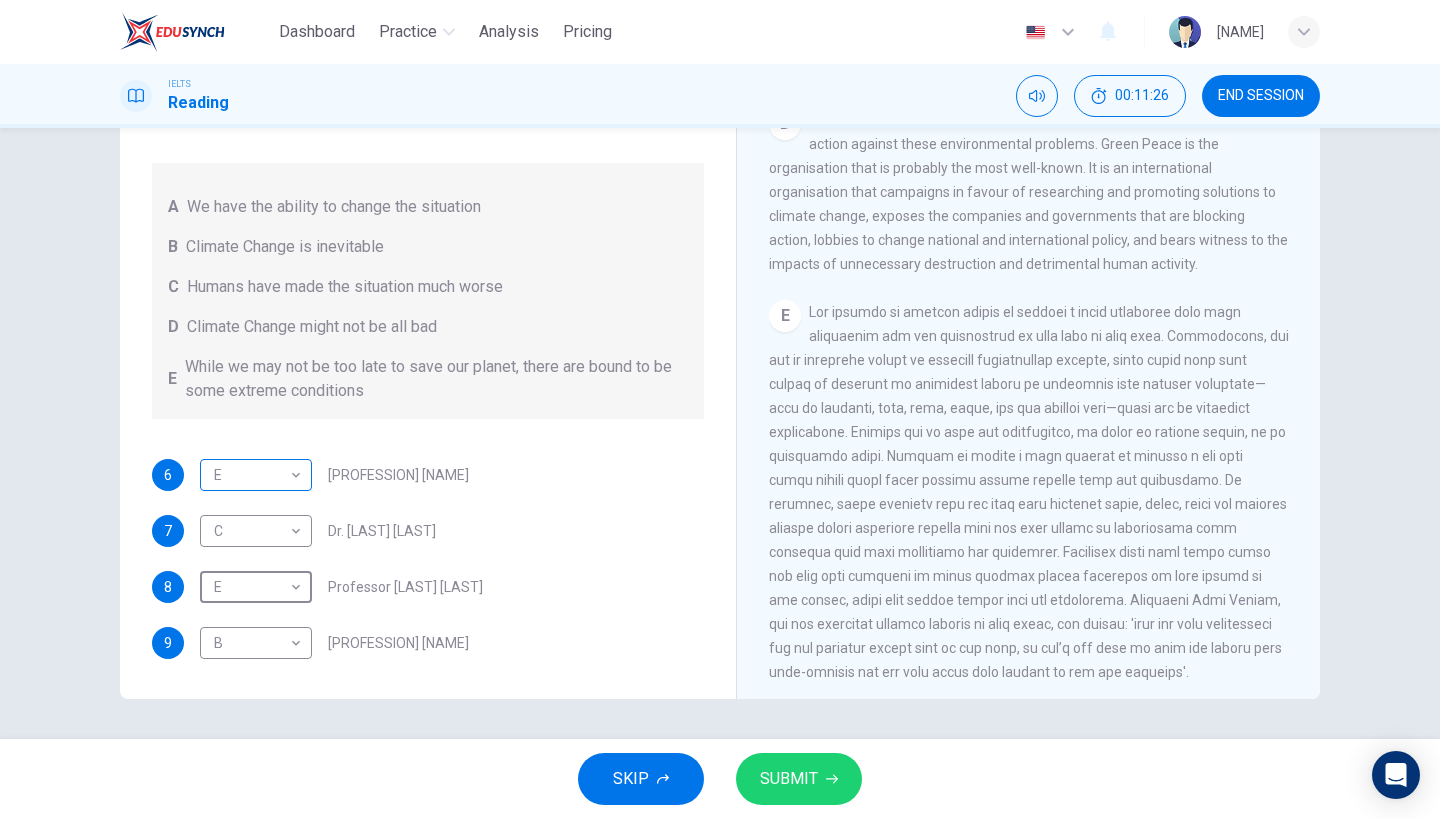 click on "Dashboard Practice Analysis Pricing English en ​ [PERSON] IELTS Reading 00:11:26 END SESSION Questions 6 - 9 Look at the following people and the list of statements below. Match each person with the correct statement,  A – E . A We have the ability to change the situation B Climate Change is inevitable C Humans have made the situation much worse D Climate Change might not be all bad E While we may not be too late to save our planet, there are bound to be some extreme conditions 6 E E ​ Professor [LAST] [LAST] 7 C C ​ Dr. [LAST] [LAST] 8 E E ​ Professor [LAST] [LAST] 9 B B ​ Dr. [LAST] [LAST] The Climate of the Earth CLICK TO ZOOM Click to Zoom A B C D E SKIP SUBMIT EduSynch - Online Language Proficiency Testing
Dashboard Practice Analysis Pricing   Notifications © Copyright  2025" at bounding box center (720, 409) 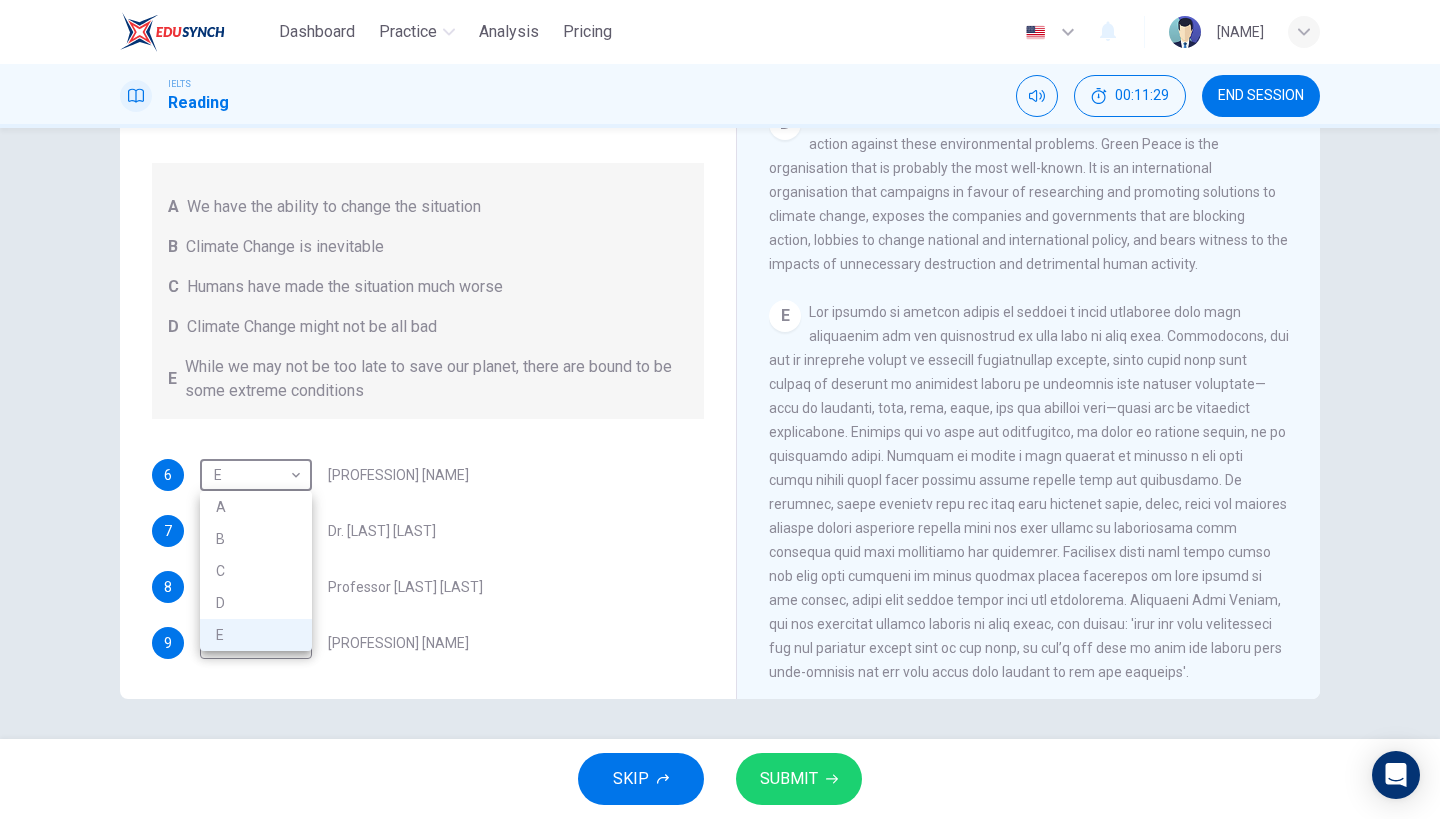 click at bounding box center (720, 409) 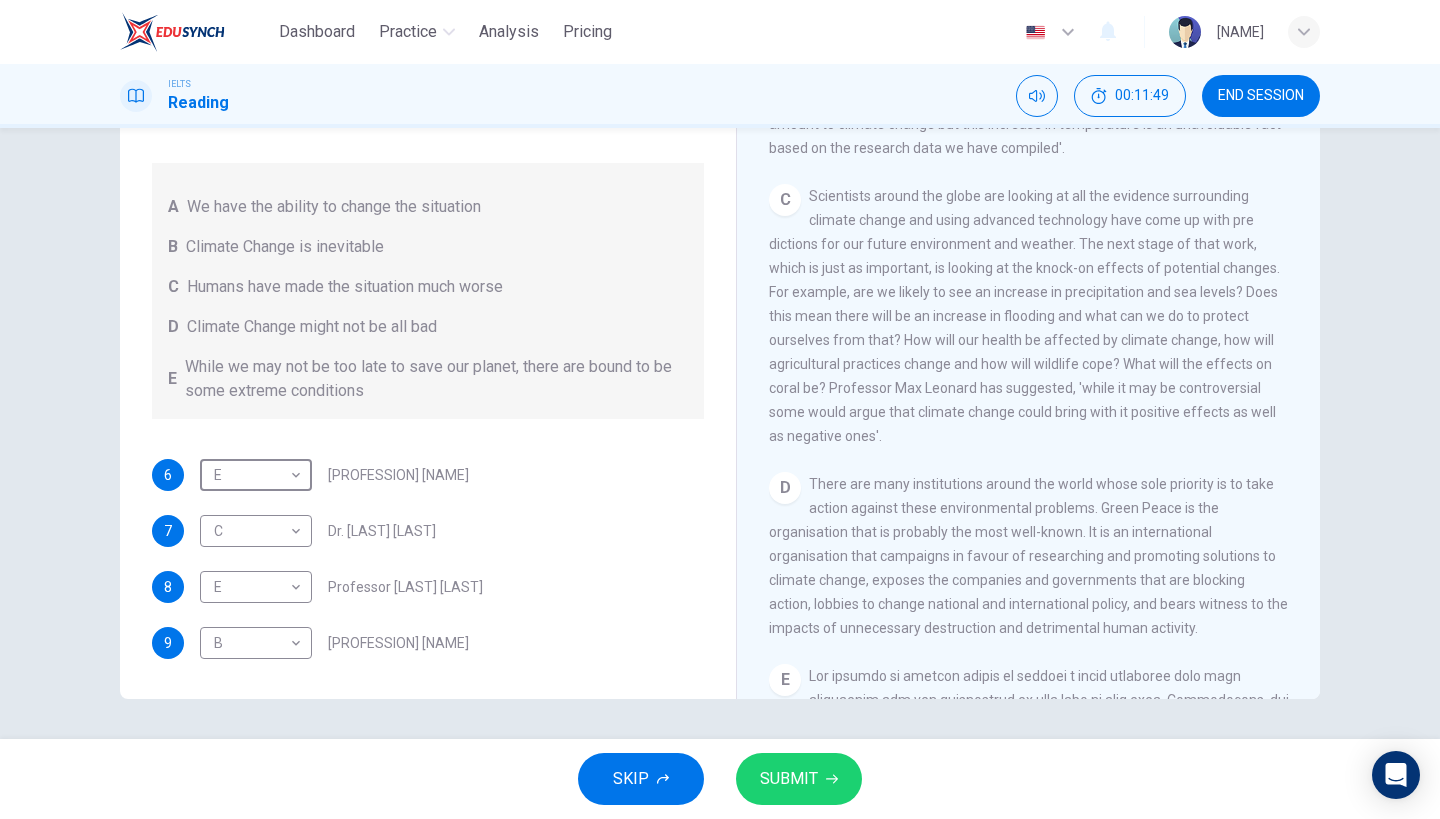 scroll, scrollTop: 925, scrollLeft: 0, axis: vertical 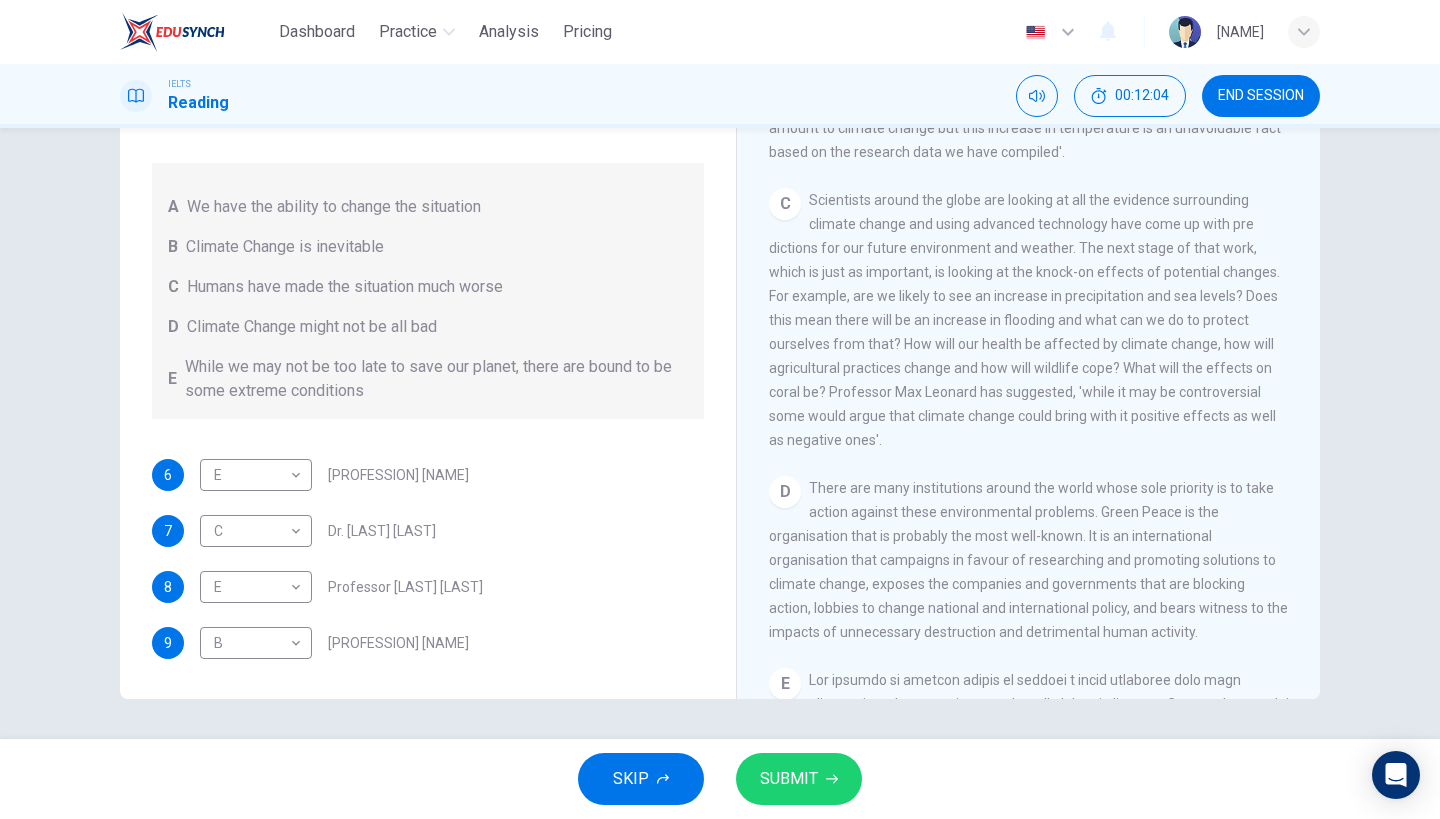 click on "D There are many institutions around the world whose sole priority is to take action against these environmental problems. Green Peace is the organisation that is probably the most well-known. It is an international organisation that campaigns in favour of researching and promoting solutions to climate change, exposes the companies and governments that are blocking action, lobbies to change national and international policy, and bears witness to the impacts of unnecessary destruction and detrimental human activity." at bounding box center [1029, 560] 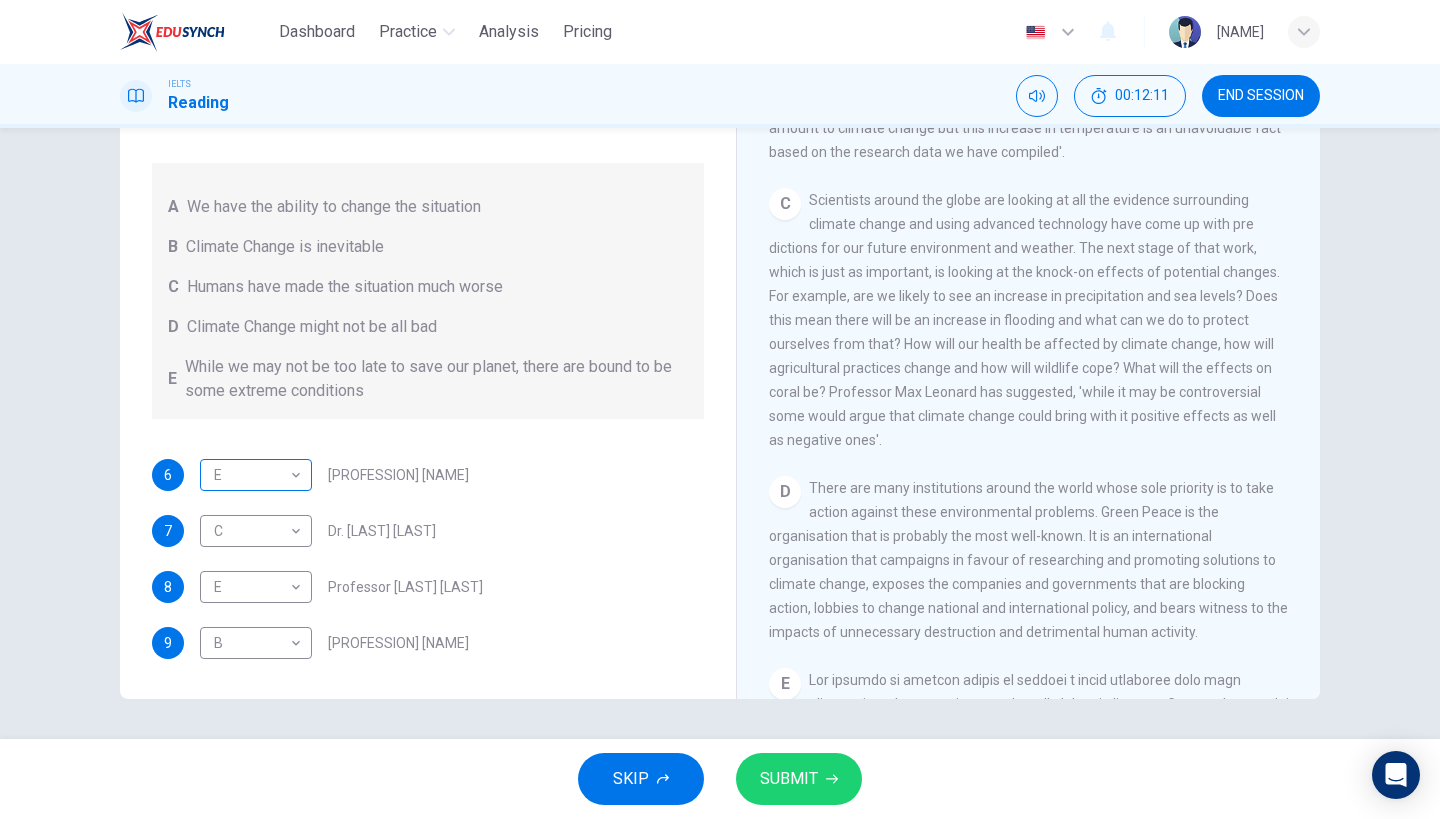 click on "Dashboard Practice Analysis Pricing English en ​ [NAME] IELTS Reading 00:12:11 END SESSION Questions 6 - 9 Look at the following people and the list of statements below. Match each person with the correct statement,  A – E . A We have the ability to change the situation B Climate Change is inevitable C Humans have made the situation much worse D Climate Change might not be all bad E While we may not be too late to save our planet, there are bound to be some extreme conditions 6 E E ​ [PROFESSION] [NAME] 7 C C ​ [PROFESSION] [NAME] 8 E E ​ [PROFESSION] [NAME] 9 B B ​ [PROFESSION] [NAME] The Climate of the Earth CLICK TO ZOOM Click to Zoom A B C D E SKIP SUBMIT EduSynch - Online Language Proficiency Testing
Dashboard Practice Analysis Pricing   Notifications © Copyright  2025" at bounding box center (720, 409) 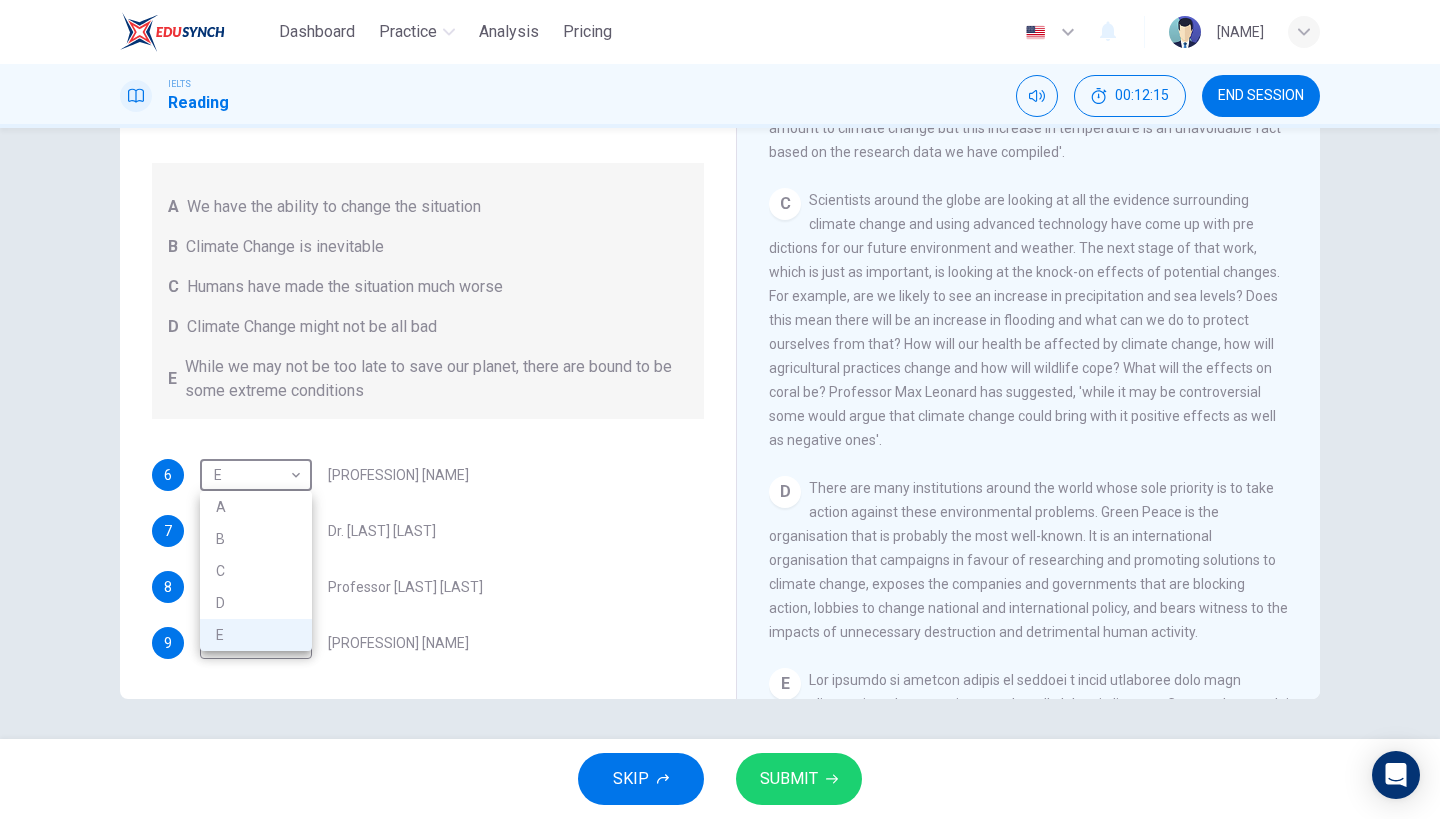 click on "D" at bounding box center [256, 603] 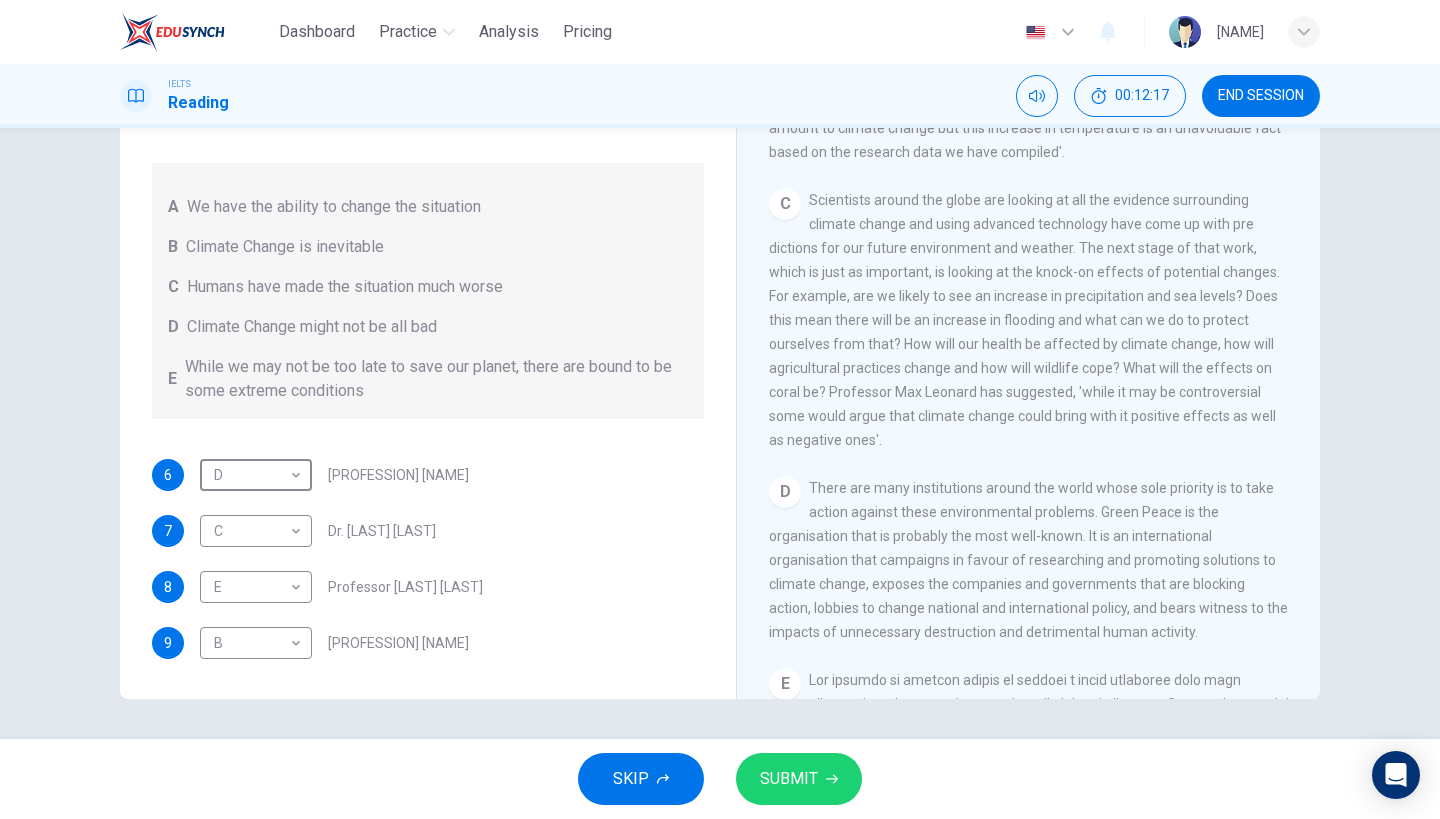 click on "SUBMIT" at bounding box center [789, 779] 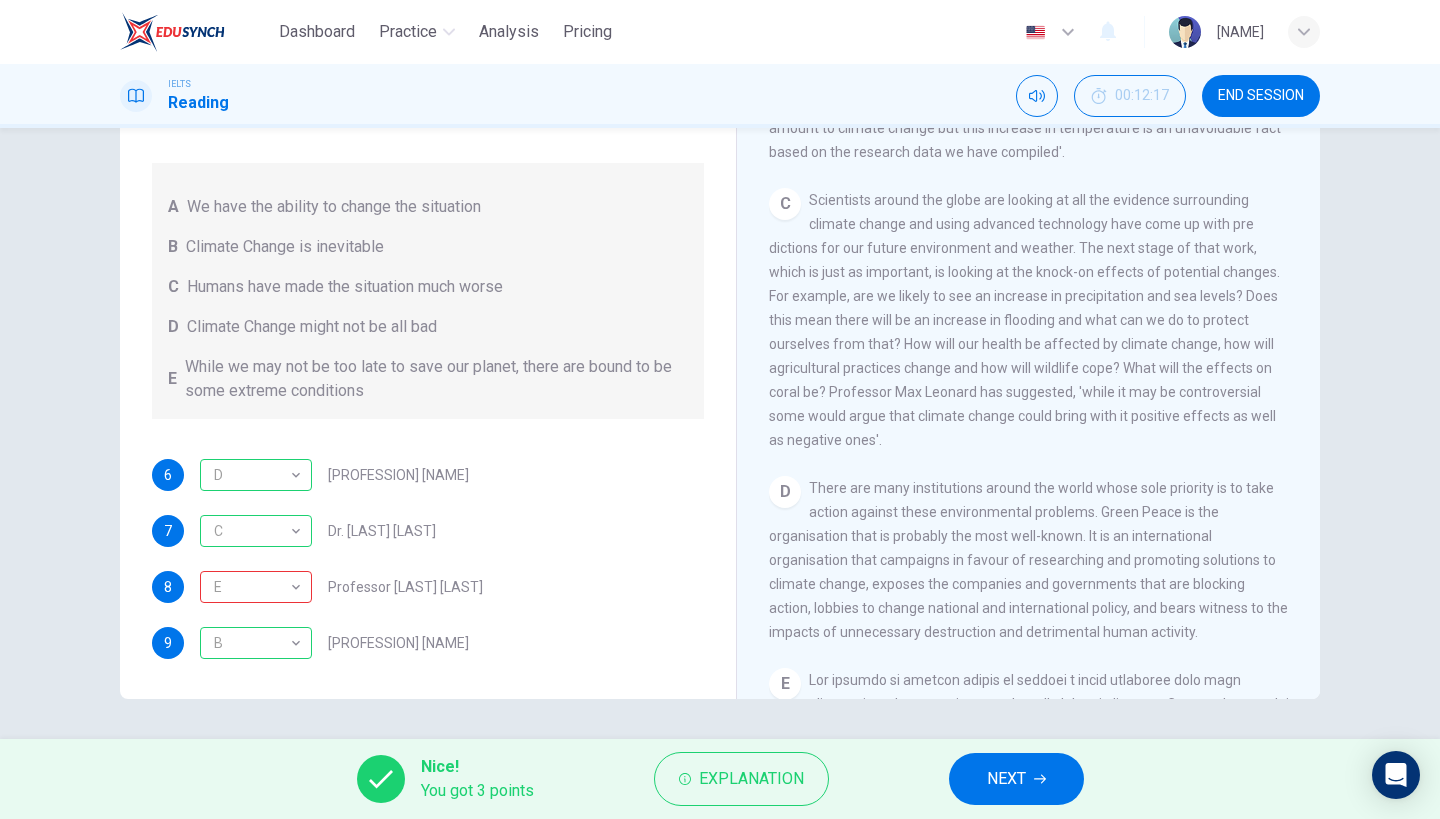 click on "NEXT" at bounding box center [1016, 779] 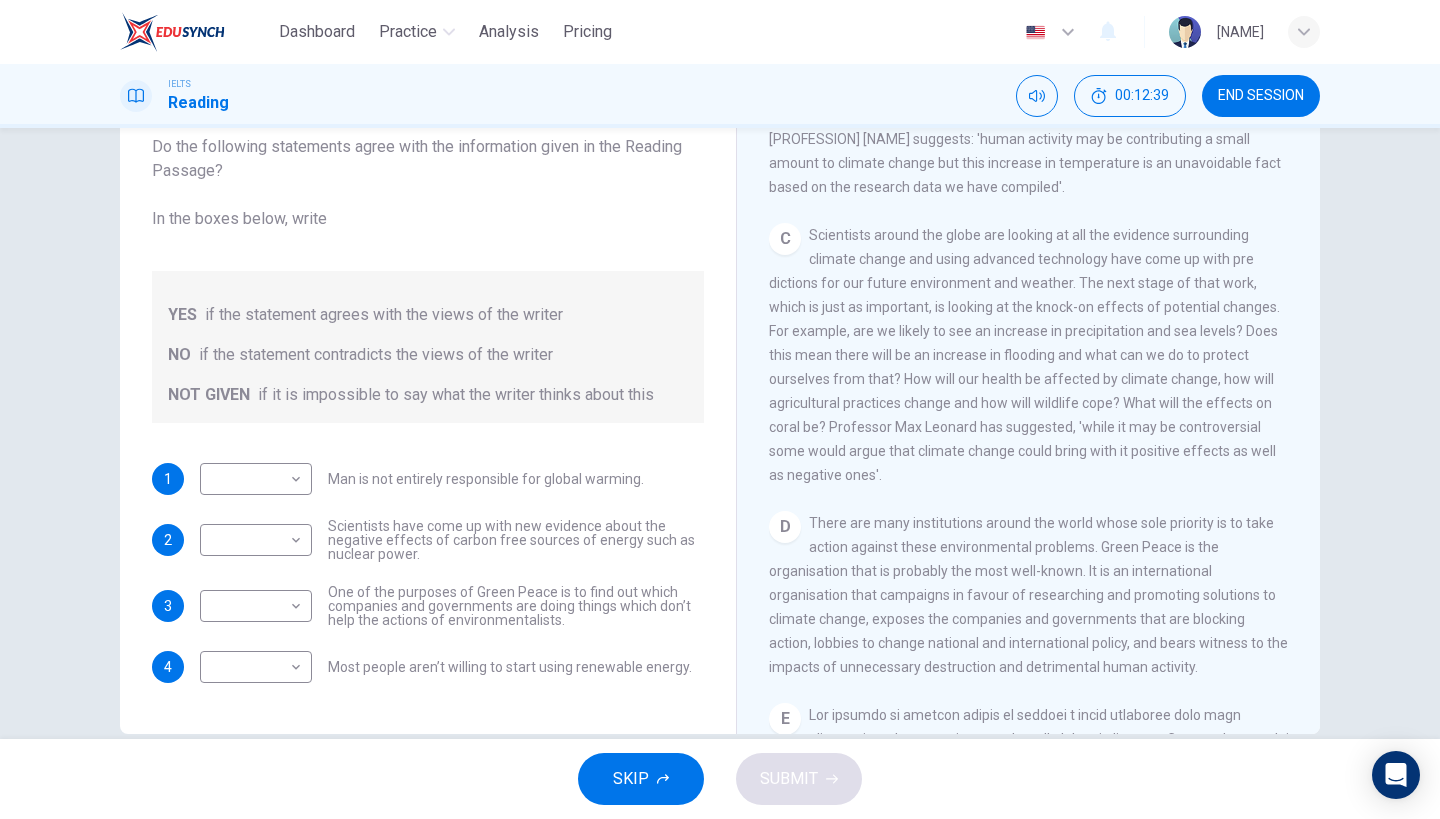 scroll, scrollTop: 143, scrollLeft: 0, axis: vertical 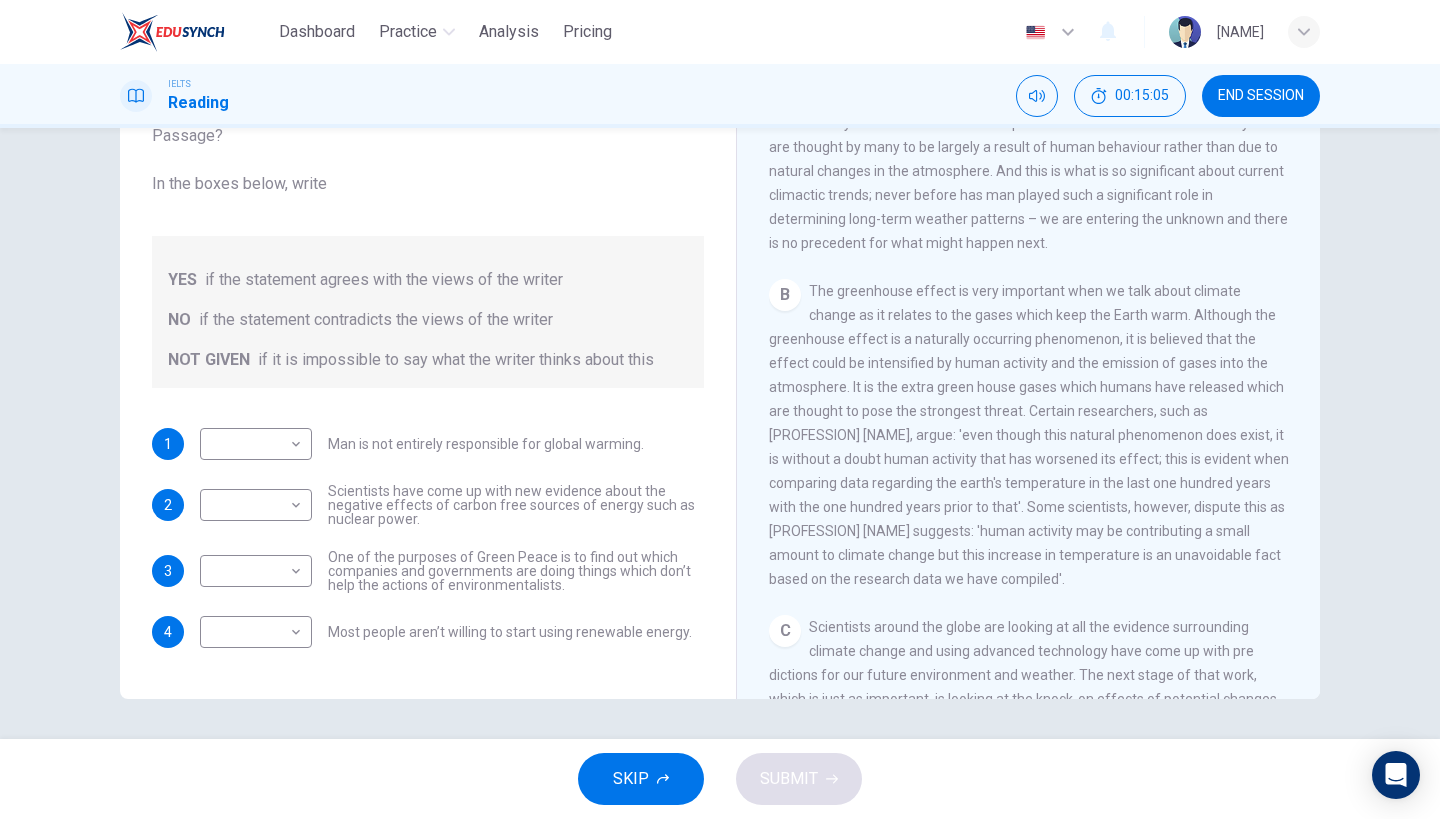 click on "1 ​ ​ Man is not entirely responsible for global warming. 2 ​ ​ Scientists have come up with new evidence about the negative effects of carbon free sources of energy such as nuclear power. 3 ​ ​ One of the purposes of Green Peace is to find out which companies and governments are doing things which don’t help the actions of environmentalists. 4 ​ ​ Most people aren’t willing to start using renewable energy." at bounding box center (428, 538) 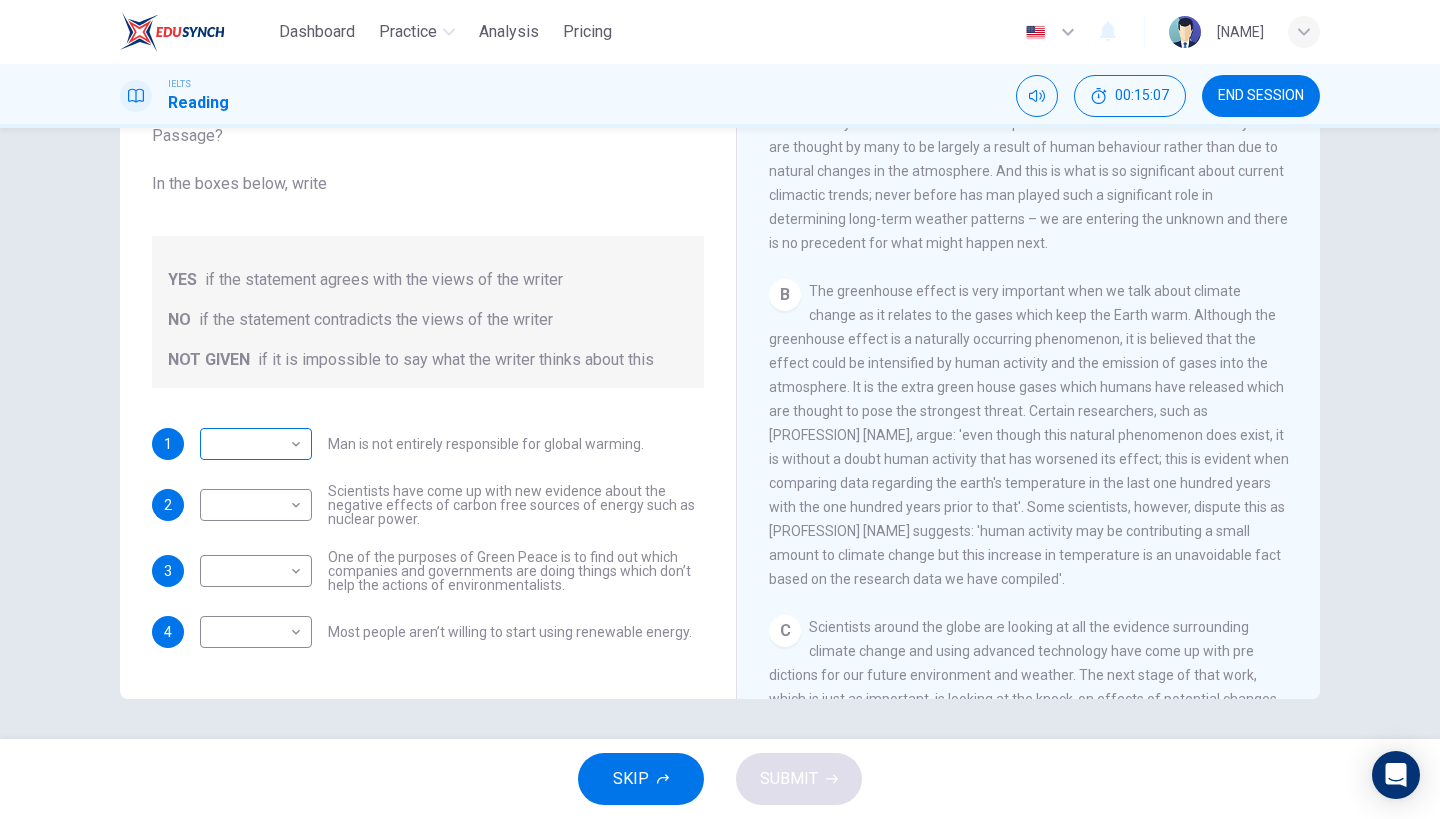 click on "Dashboard Practice Analysis Pricing English en ​ [PERSON] IELTS Reading 00:15:07 END SESSION Question 10 Do the following statements agree with the information given in the Reading Passage? In the boxes below, write YES if the statement agrees with the views of the writer NO if the statement contradicts the views of the writer NOT GIVEN if it is impossible to say what the writer thinks about this 1 ​ ​ Man is not entirely responsible for global warming. 2 ​ ​ Scientists have come up with new evidence about the negative effects of carbon free sources of energy such as nuclear power. 3 ​ ​ One of the purposes of Green Peace is to find out which companies and governments are doing things which don’t help the actions of environmentalists. 4 ​ ​ Most people aren’t willing to start using renewable energy. The Climate of the Earth CLICK TO ZOOM Click to Zoom A B C D E SKIP SUBMIT EduSynch - Online Language Proficiency Testing
Dashboard Practice Analysis Pricing   Notifications 2025" at bounding box center (720, 409) 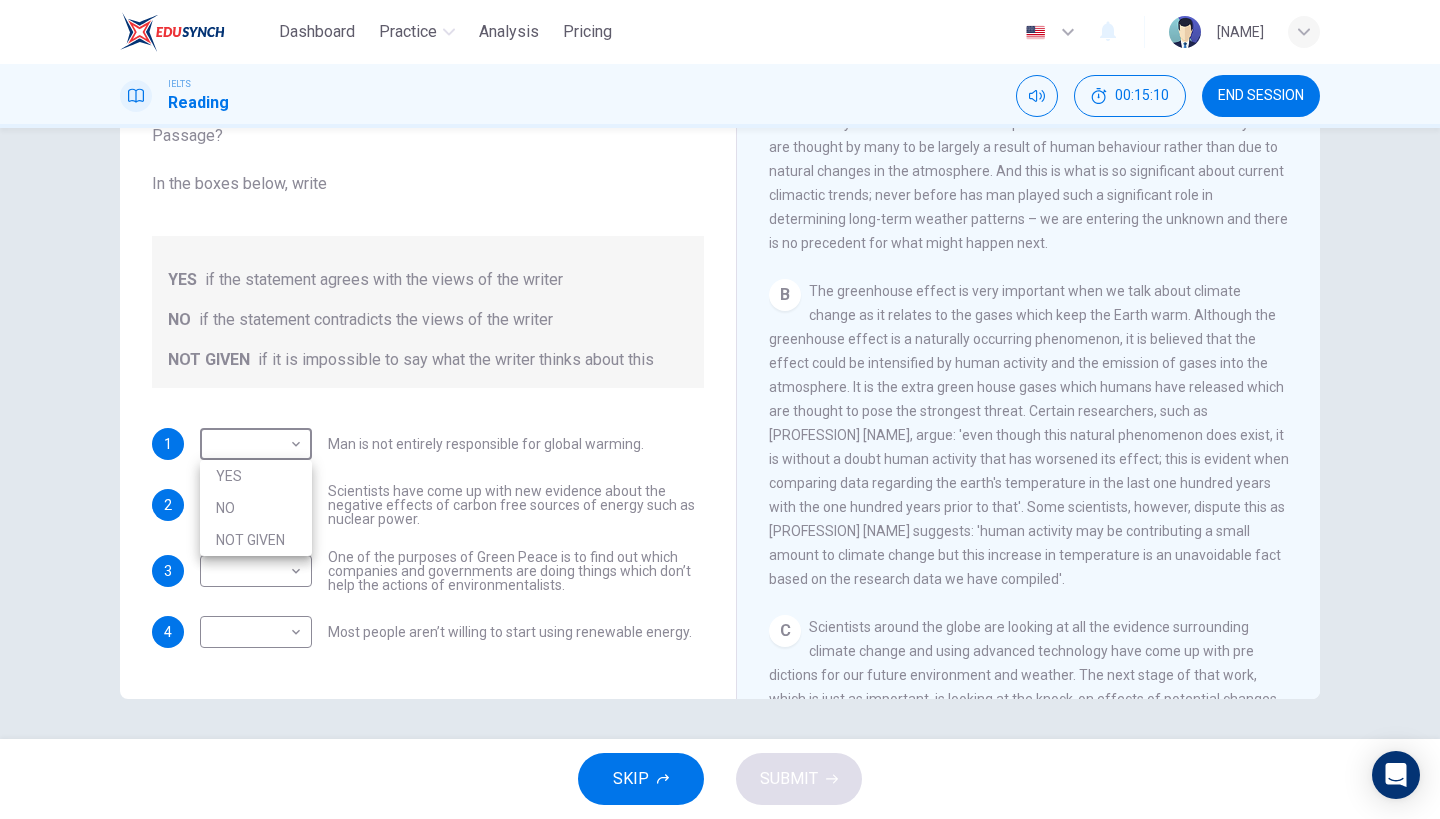 click on "NOT GIVEN" at bounding box center (256, 540) 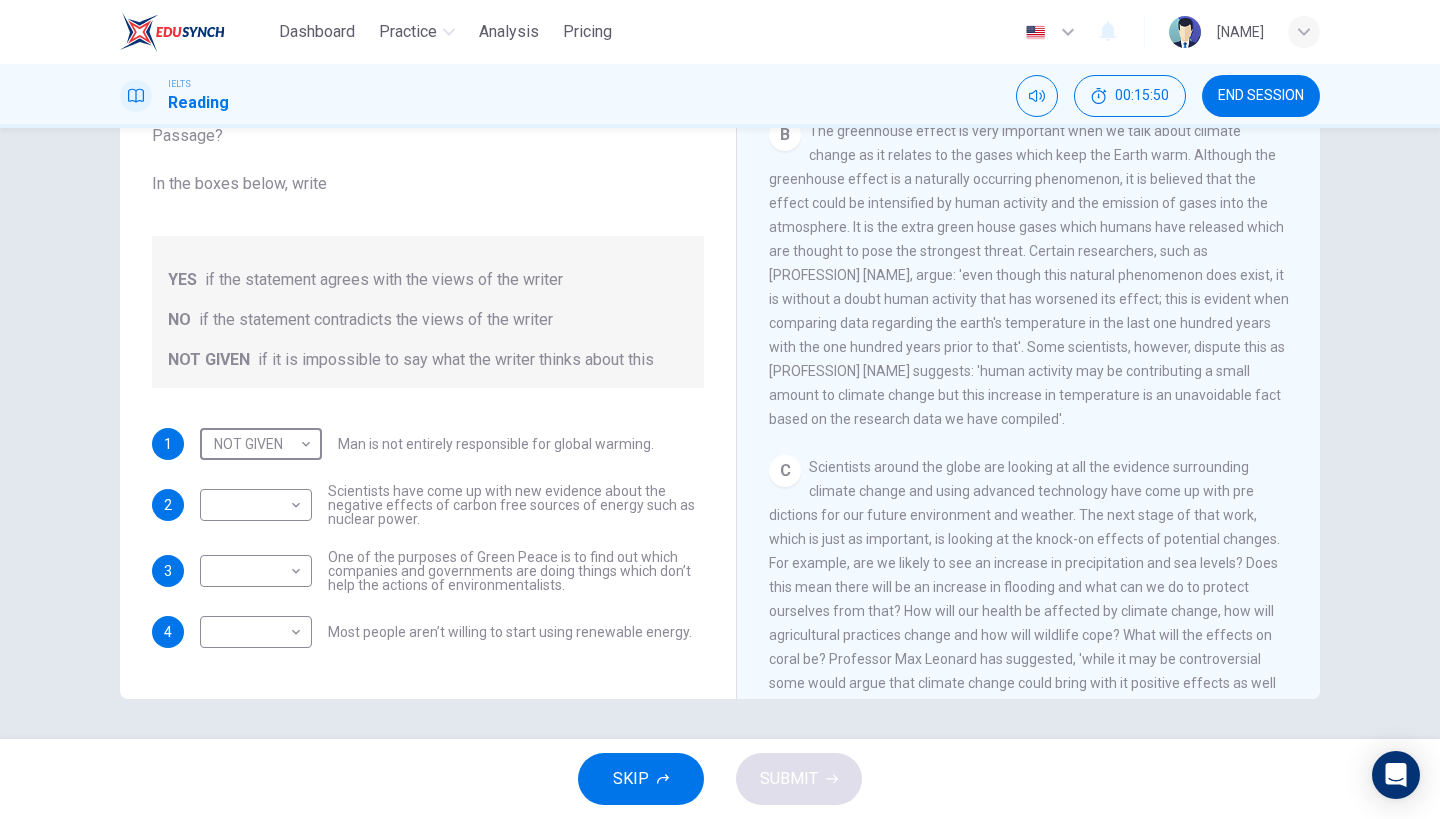 scroll, scrollTop: 711, scrollLeft: 0, axis: vertical 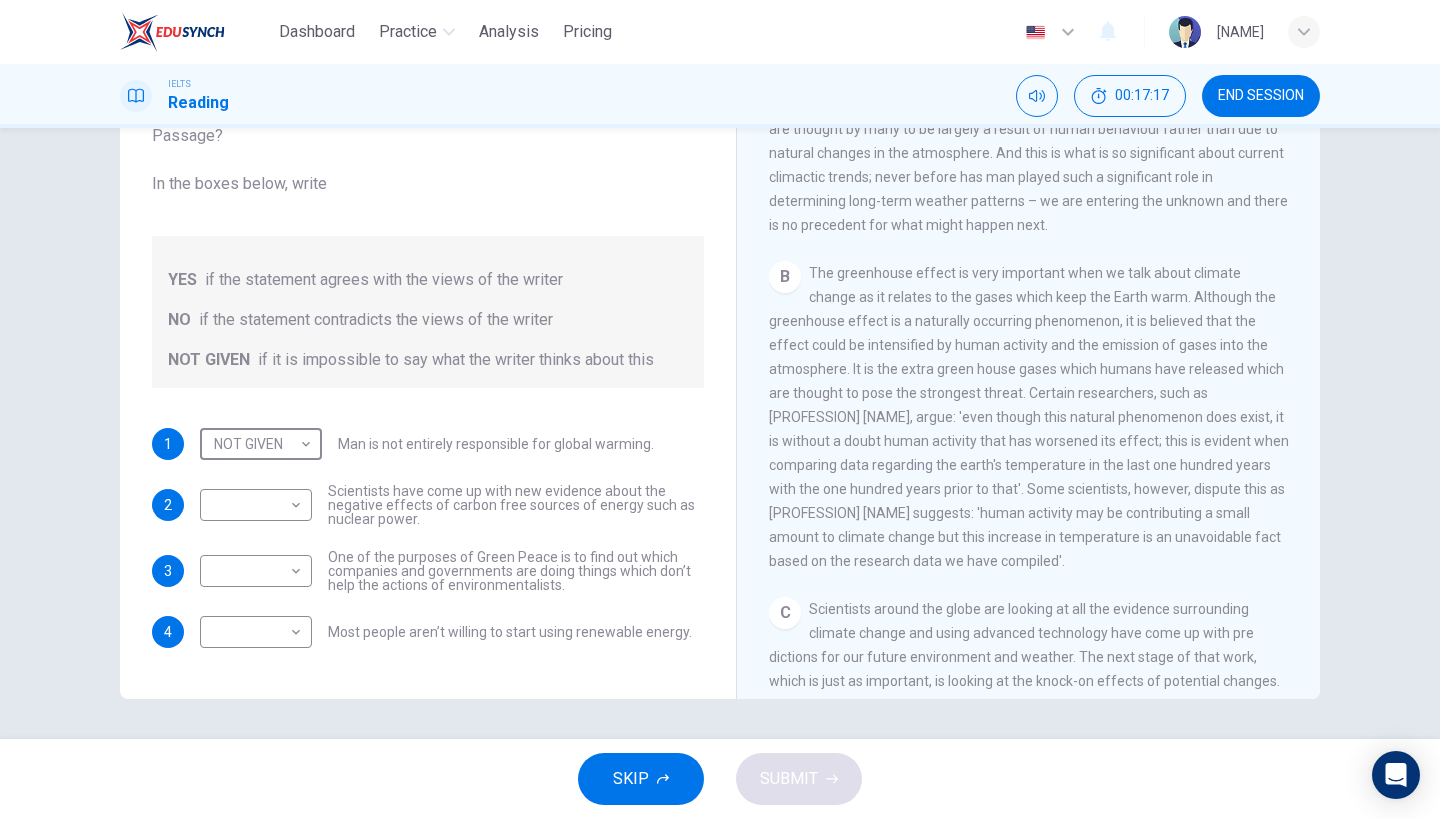 click at bounding box center [1185, 32] 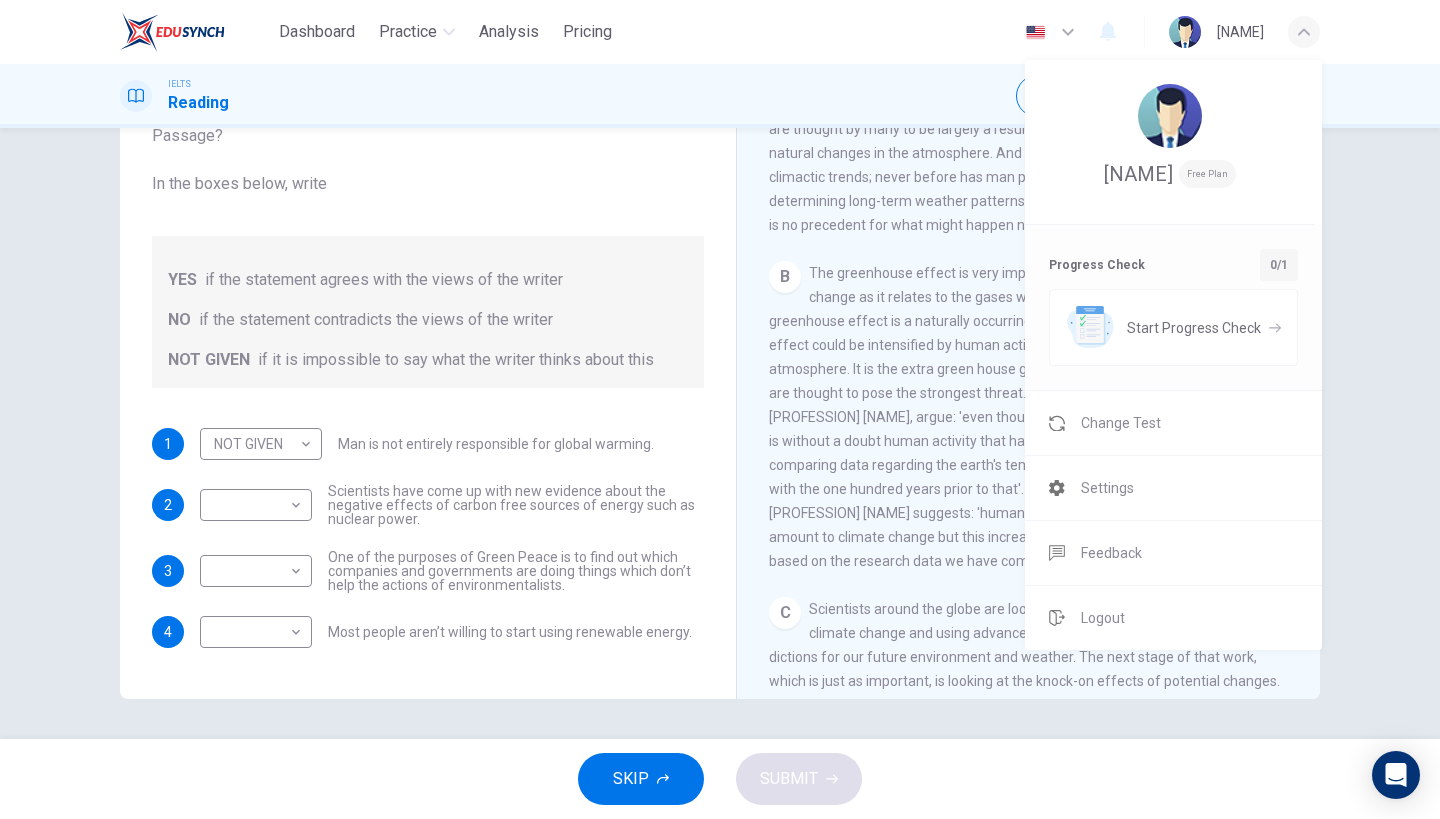 click at bounding box center [1170, 116] 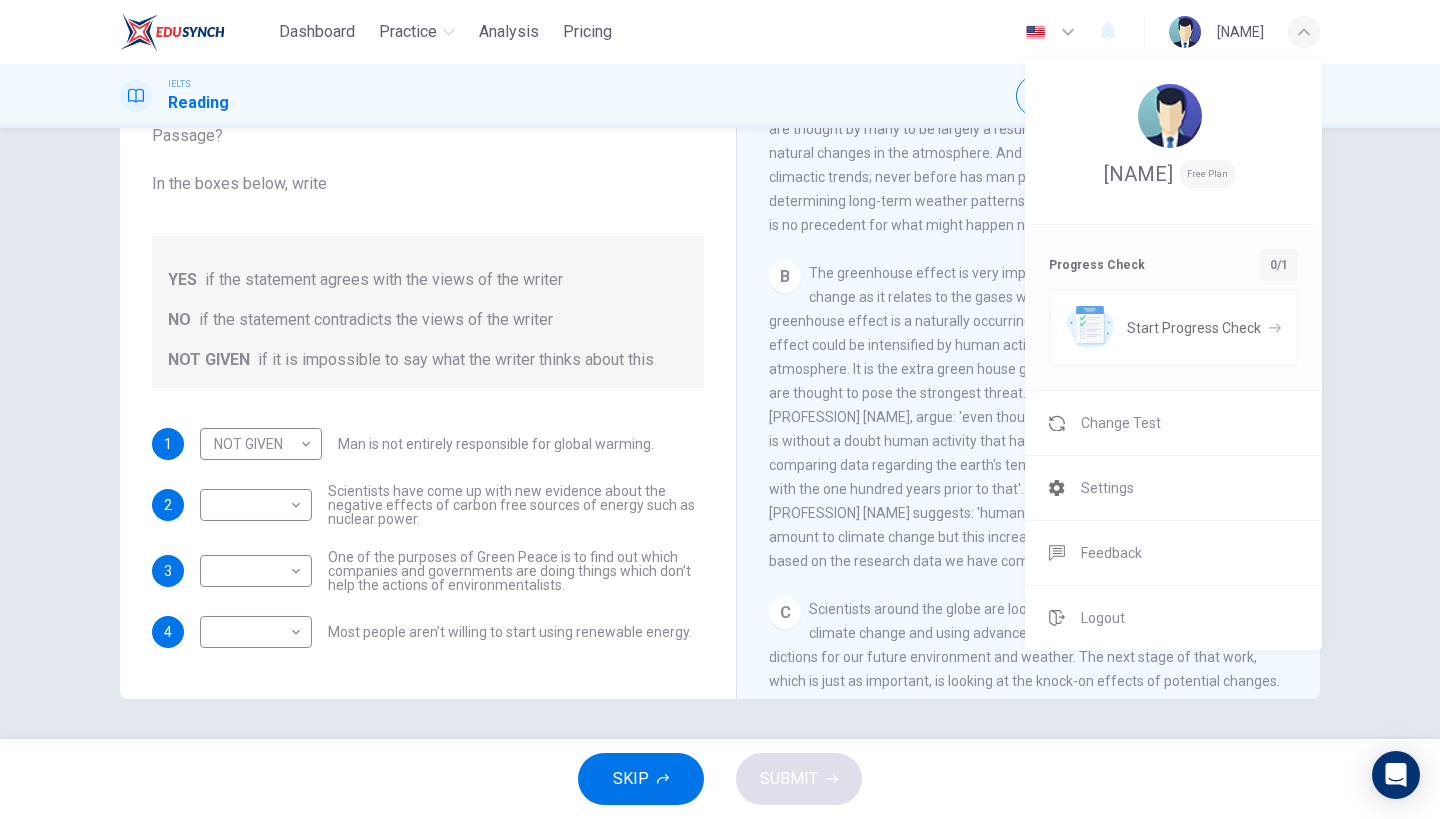 click at bounding box center (1170, 116) 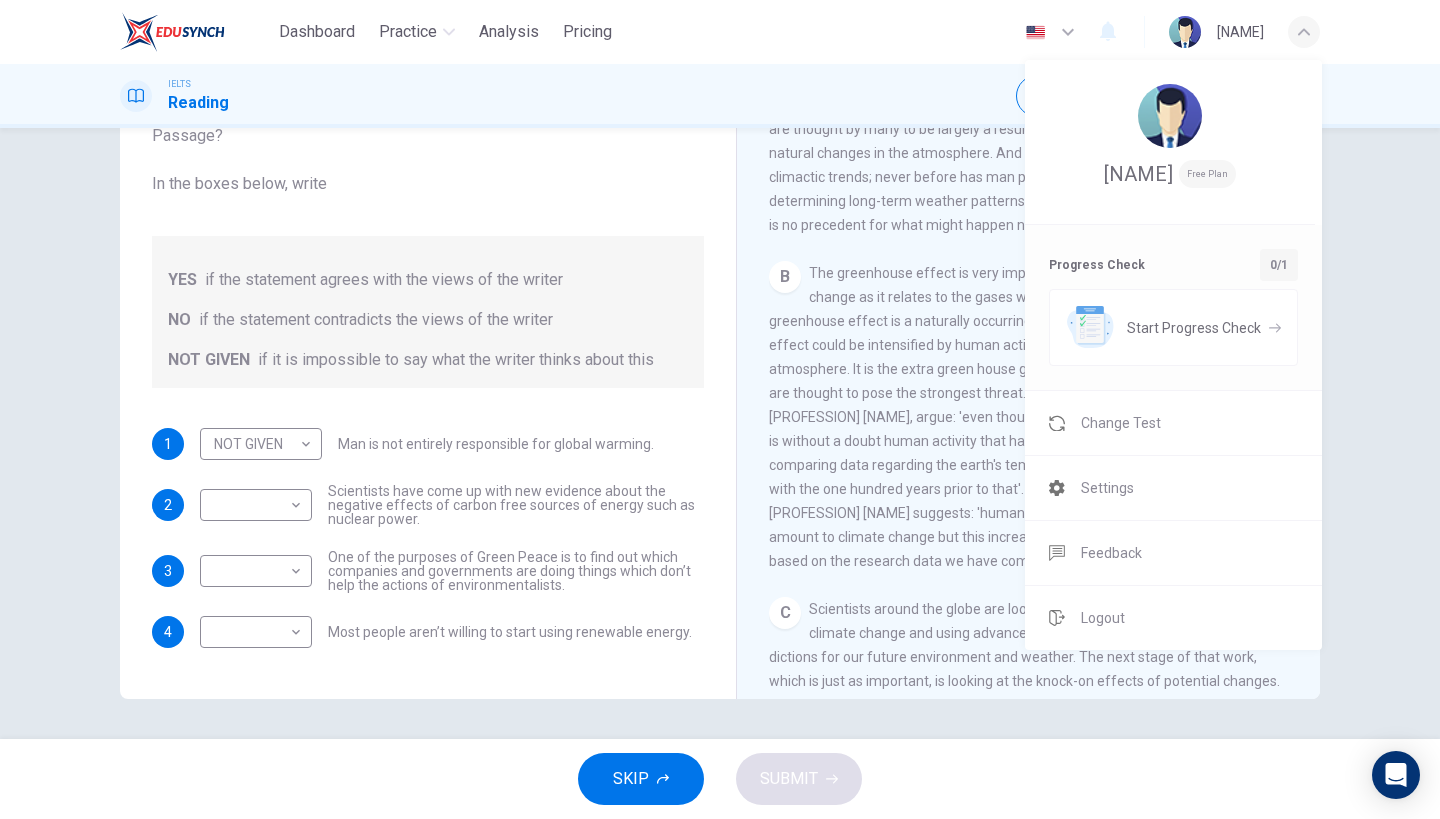 click at bounding box center [720, 409] 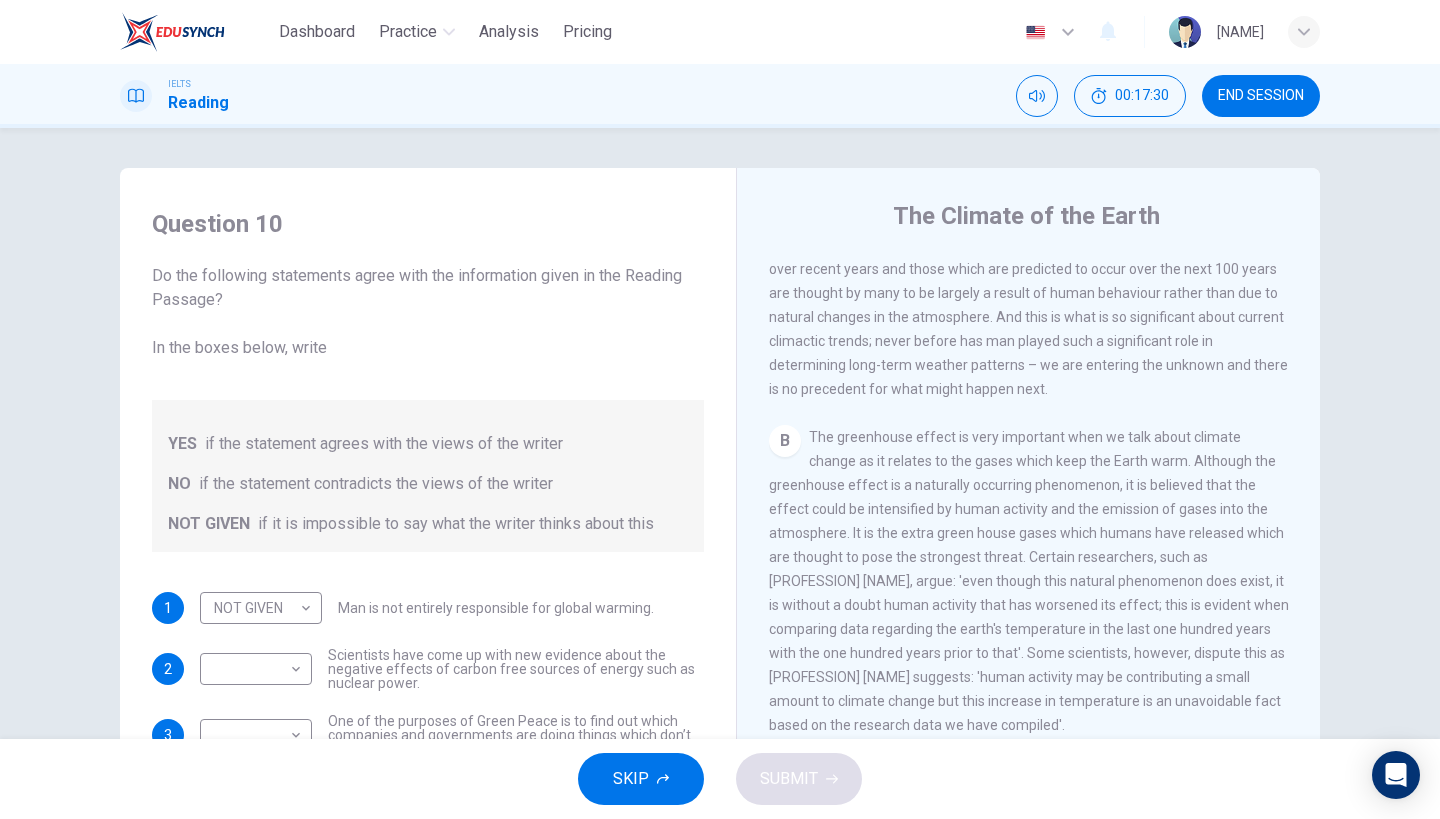 scroll, scrollTop: 0, scrollLeft: 0, axis: both 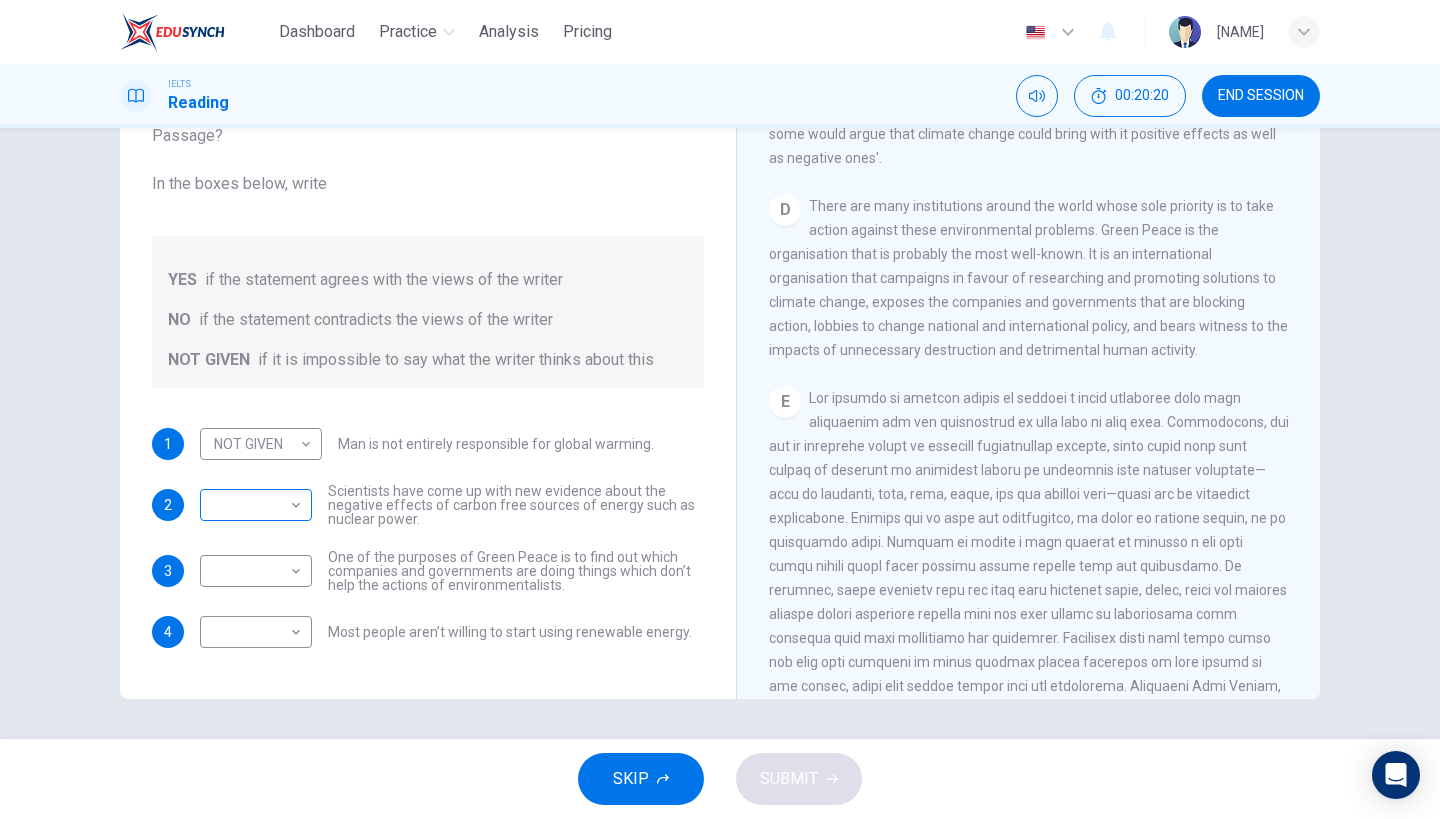 click on "Dashboard Practice Analysis Pricing English en ​ [NAME] IELTS Reading 00:20:20 END SESSION Question 10 Do the following statements agree with the information given in the Reading Passage? In the boxes below, write YES if the statement agrees with the views of the writer NO if the statement contradicts the views of the writer NOT GIVEN if it is impossible to say what the writer thinks about this 1 NOT GIVEN NOT GIVEN ​ Man is not entirely responsible for global warming. 2 ​ ​ Scientists have come up with new evidence about the negative effects of carbon free sources of energy such as nuclear power. 3 ​ ​ One of the purposes of Green Peace is to find out which companies and governments are doing things which don’t help the actions of environmentalists. 4 ​ ​ Most people aren’t willing to start using renewable energy. The Climate of the Earth CLICK TO ZOOM Click to Zoom A B C D E SKIP SUBMIT EduSynch - Online Language Proficiency Testing
Dashboard Practice Analysis Pricing   2025" at bounding box center [720, 409] 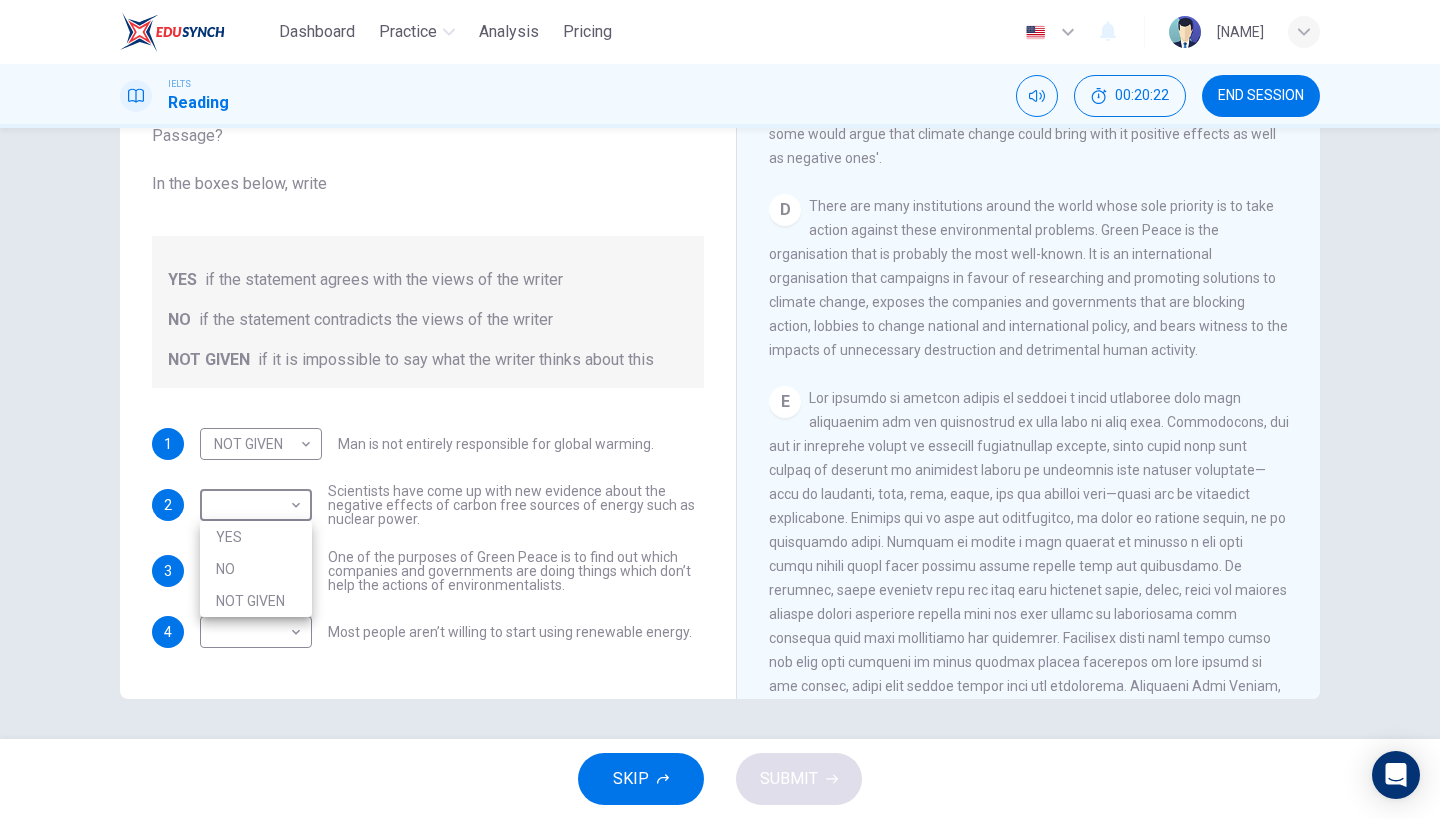 click on "NOT GIVEN" at bounding box center (256, 601) 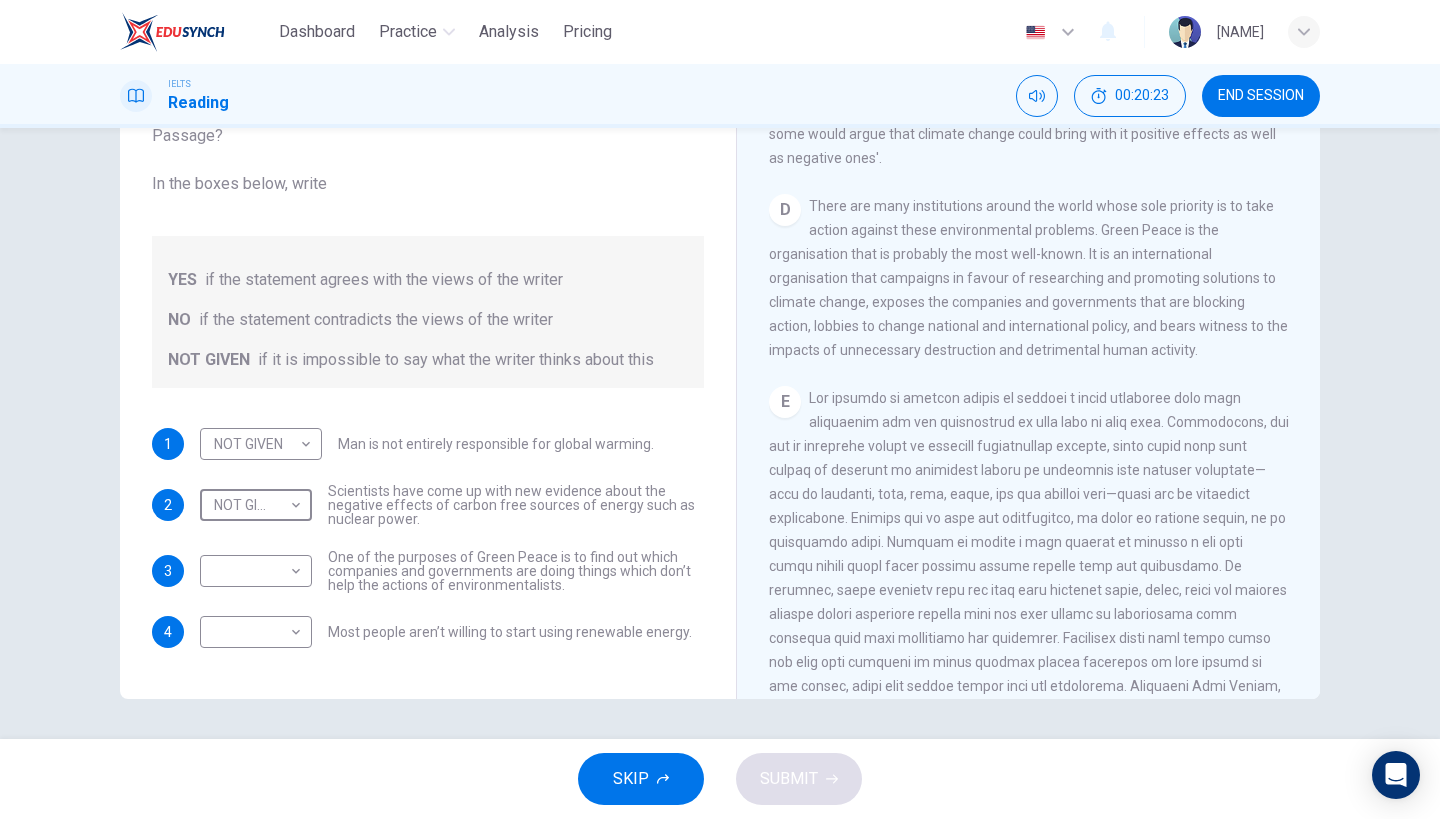 scroll, scrollTop: 0, scrollLeft: 0, axis: both 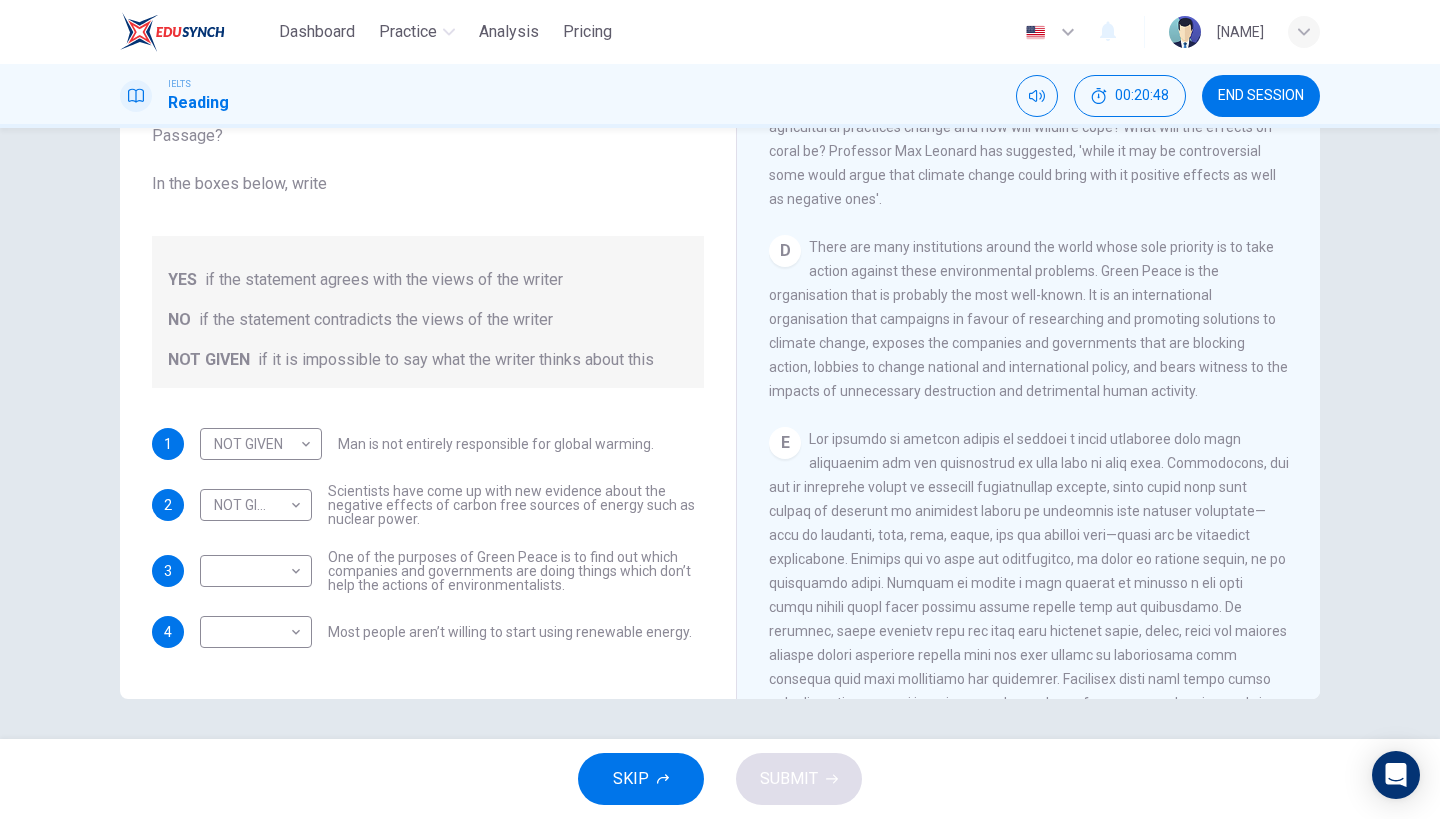click on "There are many institutions around the world whose sole priority is to take action against these environmental problems. Green Peace is the organisation that is probably the most well-known. It is an international organisation that campaigns in favour of researching and promoting solutions to climate change, exposes the companies and governments that are blocking action, lobbies to change national and international policy, and bears witness to the impacts of unnecessary destruction and detrimental human activity." at bounding box center [1028, 319] 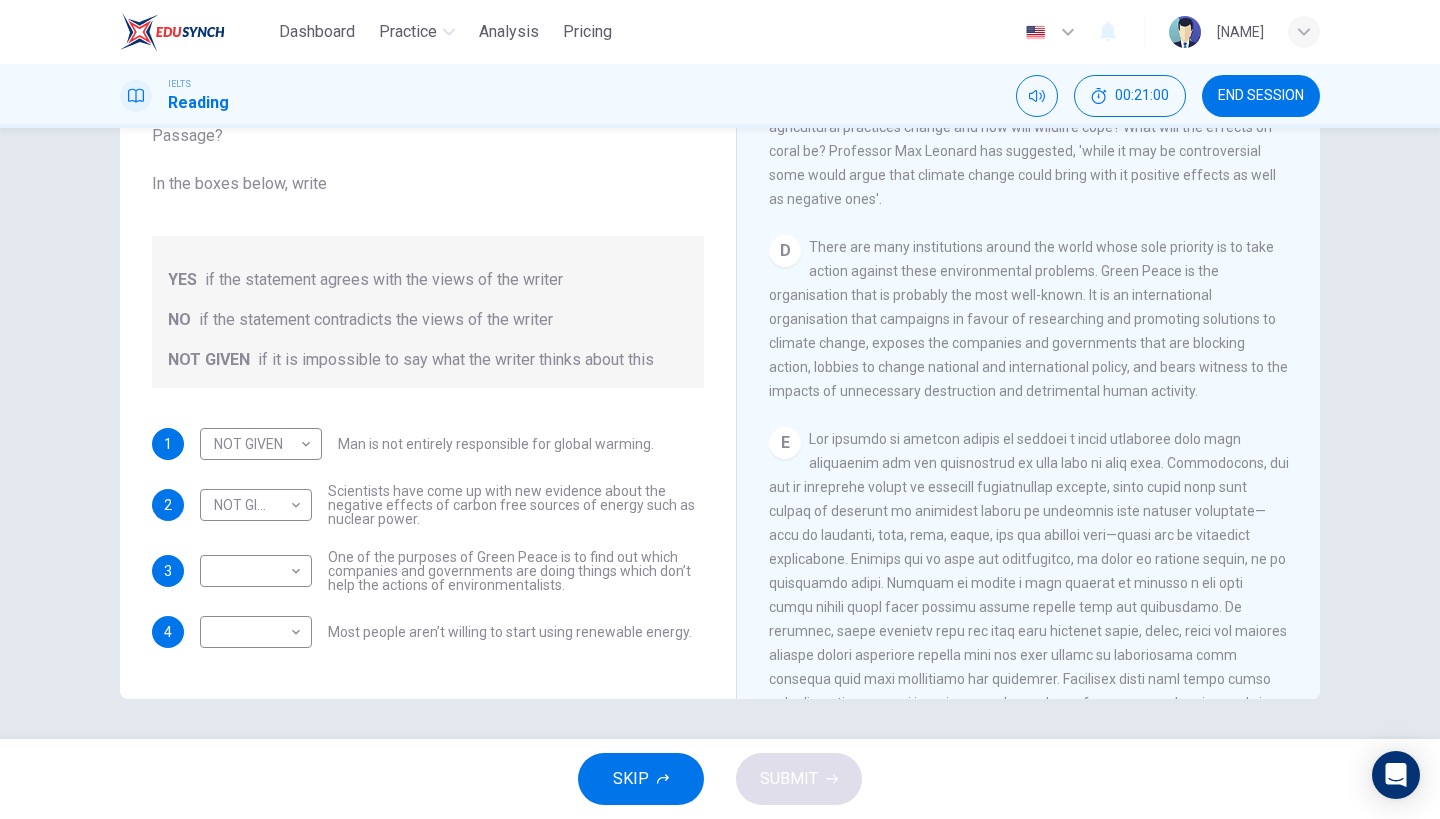 click on "D There are many institutions around the world whose sole priority is to take action against these environmental problems. Green Peace is the organisation that is probably the most well-known. It is an international organisation that campaigns in favour of researching and promoting solutions to climate change, exposes the companies and governments that are blocking action, lobbies to change national and international policy, and bears witness to the impacts of unnecessary destruction and detrimental human activity." at bounding box center (1029, 319) 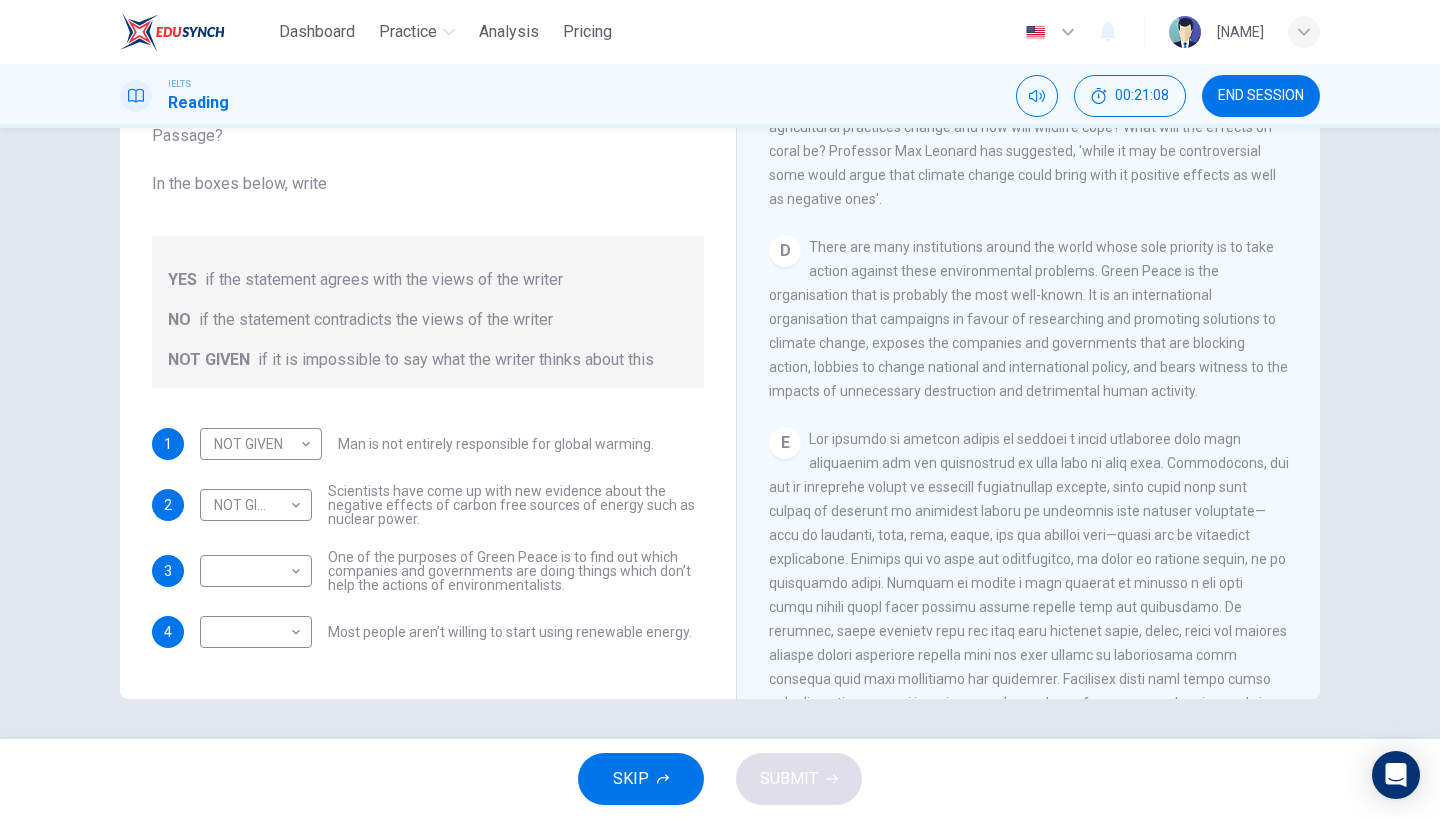 click on "There are many institutions around the world whose sole priority is to take action against these environmental problems. Green Peace is the organisation that is probably the most well-known. It is an international organisation that campaigns in favour of researching and promoting solutions to climate change, exposes the companies and governments that are blocking action, lobbies to change national and international policy, and bears witness to the impacts of unnecessary destruction and detrimental human activity." at bounding box center [1028, 319] 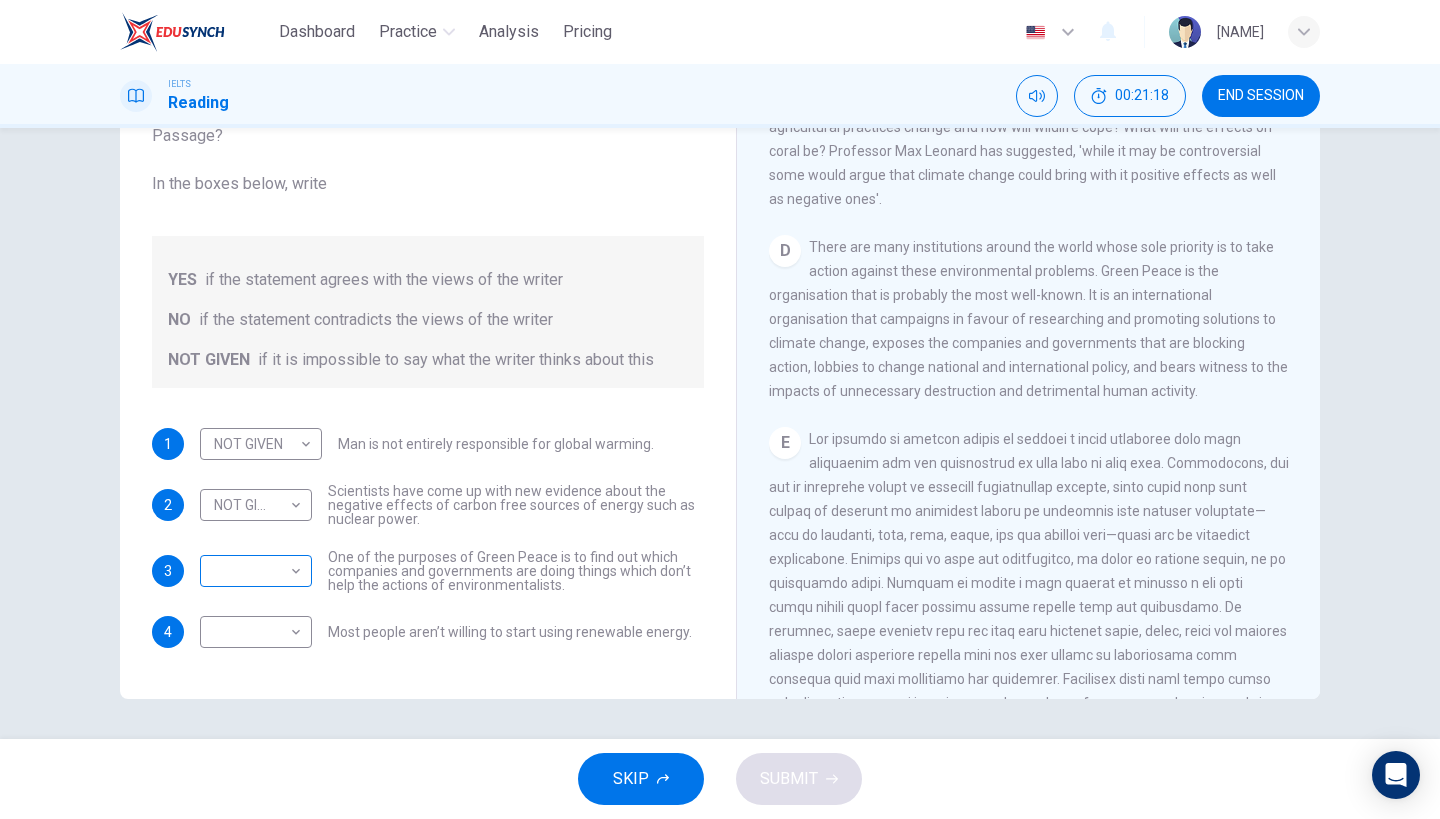 click on "Dashboard Practice Analysis Pricing English en ​ [NAME] IELTS Reading 00:21:18 END SESSION Question 10 Do the following statements agree with the information given in the Reading Passage? In the boxes below, write YES if the statement agrees with the views of the writer NO if the statement contradicts the views of the writer NOT GIVEN if it is impossible to say what the writer thinks about this 1 NOT GIVEN NOT GIVEN ​ Man is not entirely responsible for global warming. 2 NOT GIVEN NOT GIVEN ​ Scientists have come up with new evidence about the negative effects of carbon free sources of energy such as nuclear power. 3 ​ ​ One of the purposes of Green Peace is to find out which companies and governments are doing things which don’t help the actions of environmentalists. 4 ​ ​ Most people aren’t willing to start using renewable energy. The Climate of the Earth CLICK TO ZOOM Click to Zoom A B C D E SKIP SUBMIT EduSynch - Online Language Proficiency Testing
Dashboard Practice Analysis" at bounding box center [720, 409] 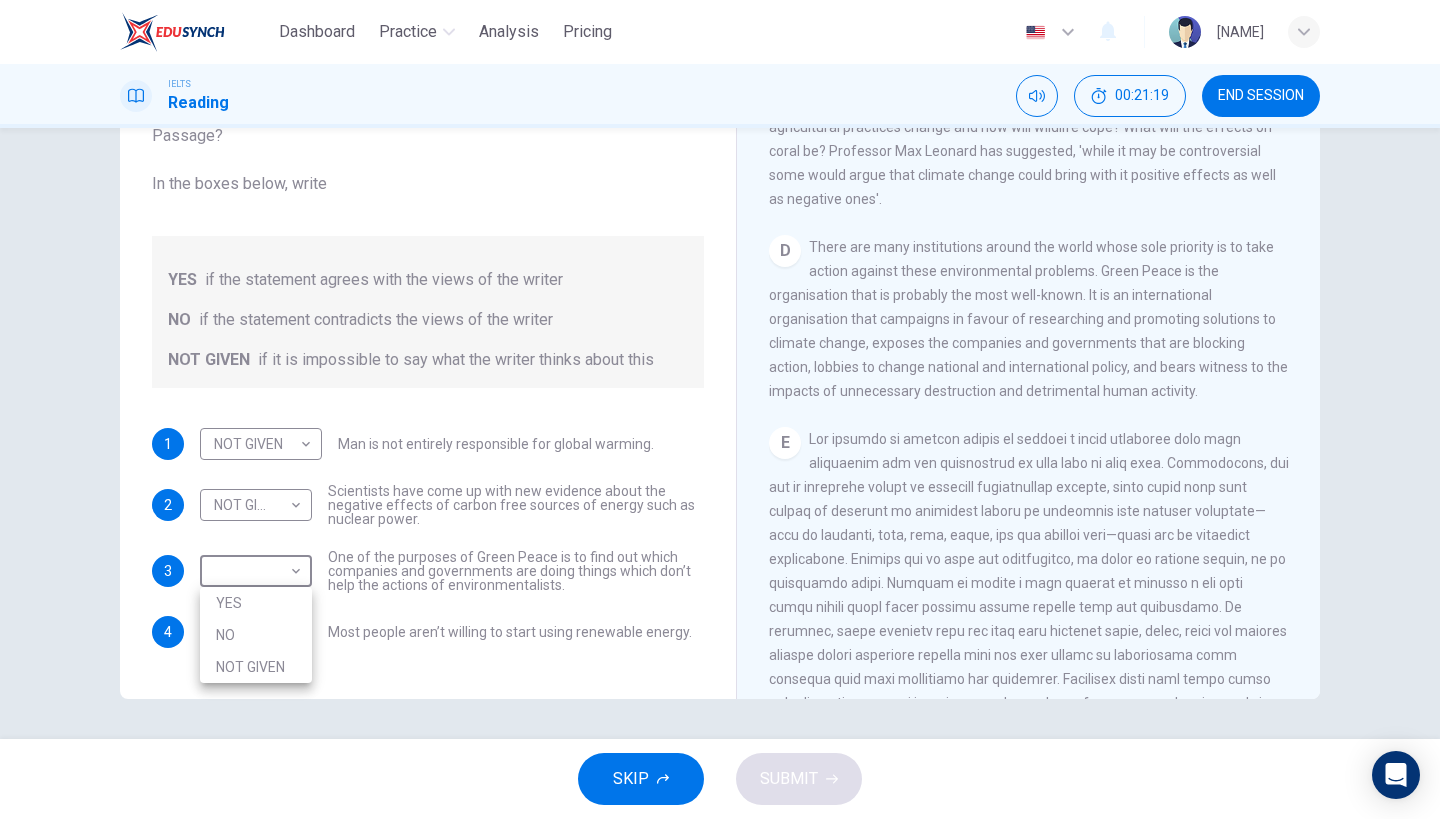 click on "YES" at bounding box center [256, 603] 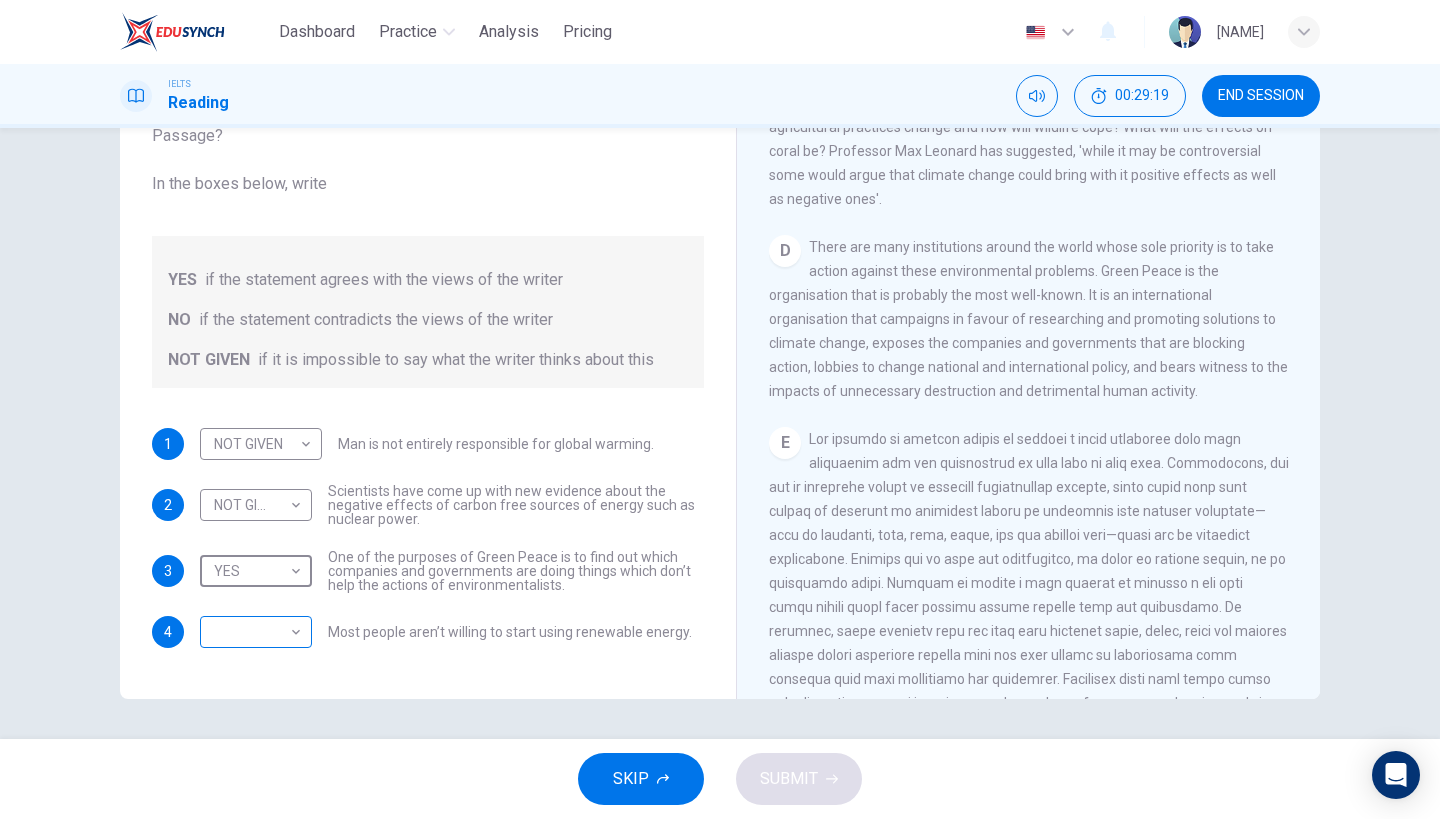 click on "Dashboard Practice Analysis Pricing English en ​ [NAME] IELTS Reading 00:29:19 END SESSION Question 10 Do the following statements agree with the information given in the Reading Passage? In the boxes below, write YES if the statement agrees with the views of the writer NO if the statement contradicts the views of the writer NOT GIVEN if it is impossible to say what the writer thinks about this 1 NOT GIVEN NOT GIVEN ​ Man is not entirely responsible for global warming. 2 NOT GIVEN NOT GIVEN ​ Scientists have come up with new evidence about the negative effects of carbon free sources of energy such as nuclear power. 3 YES YES ​ One of the purposes of Green Peace is to find out which companies and governments are doing things which don’t help the actions of environmentalists. 4 ​ ​ Most people aren’t willing to start using renewable energy. The Climate of the Earth CLICK TO ZOOM Click to Zoom A B C D E SKIP SUBMIT EduSynch - Online Language Proficiency Testing
Dashboard Practice Pricing" at bounding box center (720, 409) 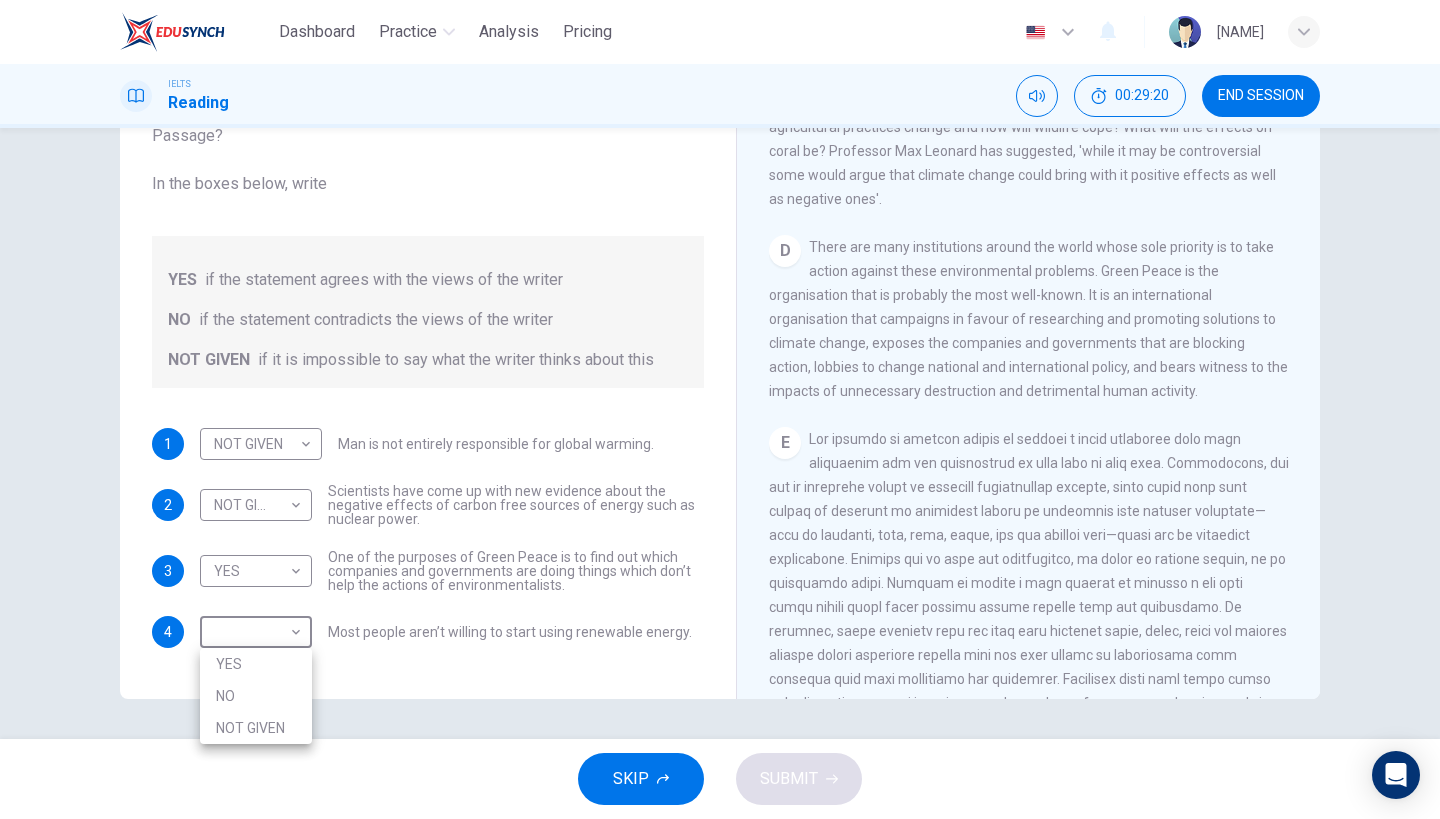 click on "NO" at bounding box center (256, 696) 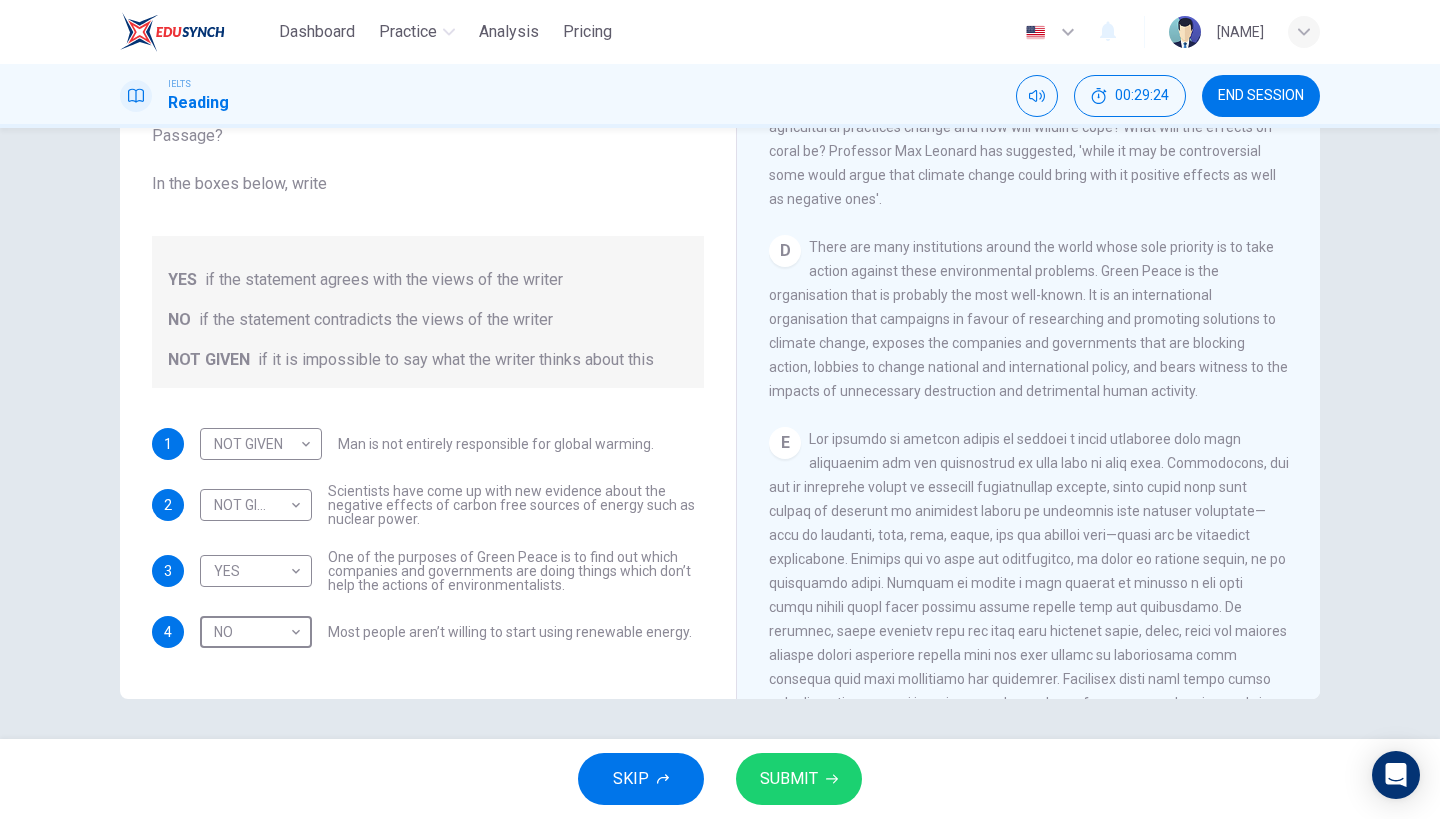 click on "SUBMIT" at bounding box center (789, 779) 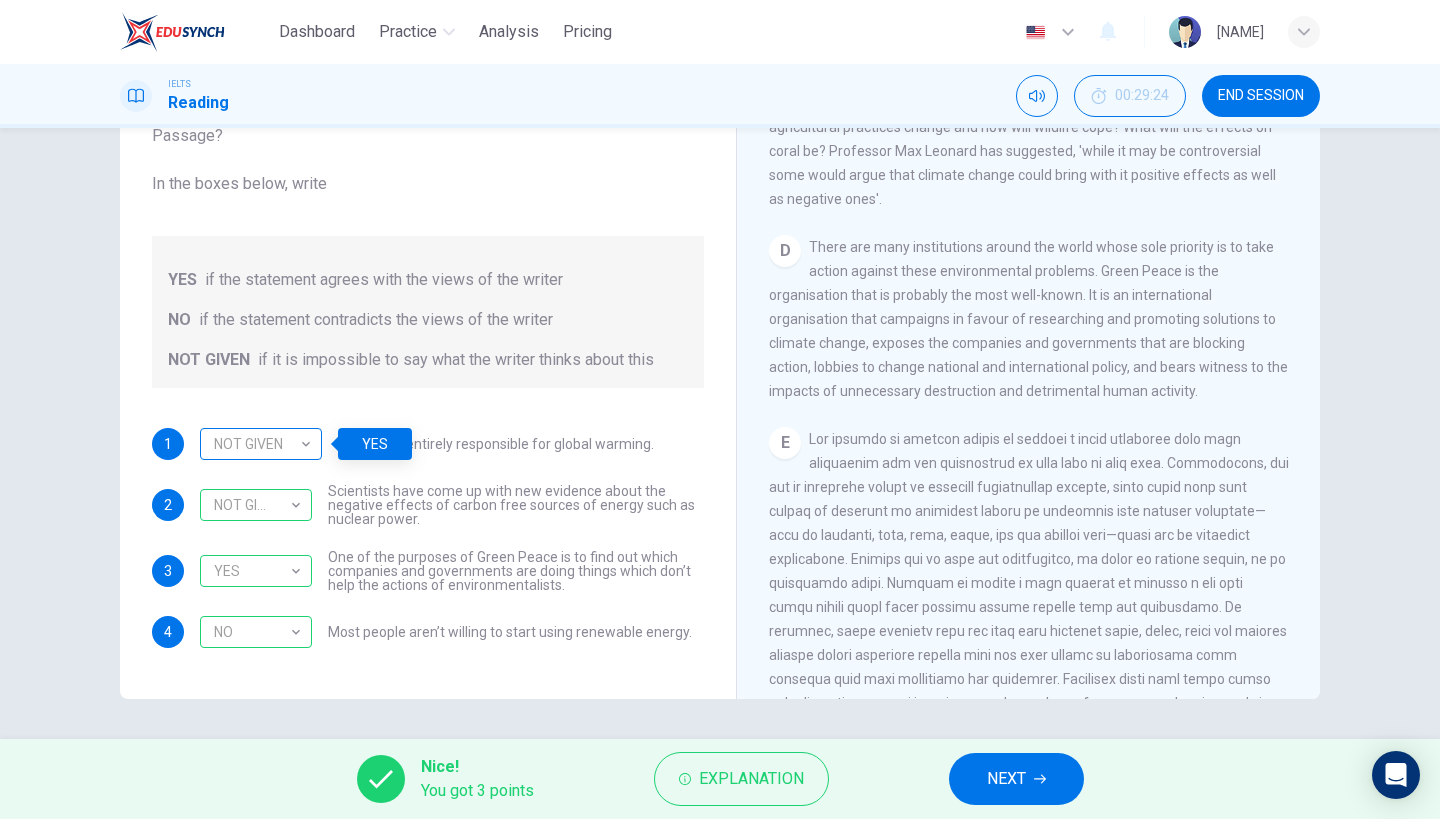 click on "NOT GIVEN" at bounding box center [257, 444] 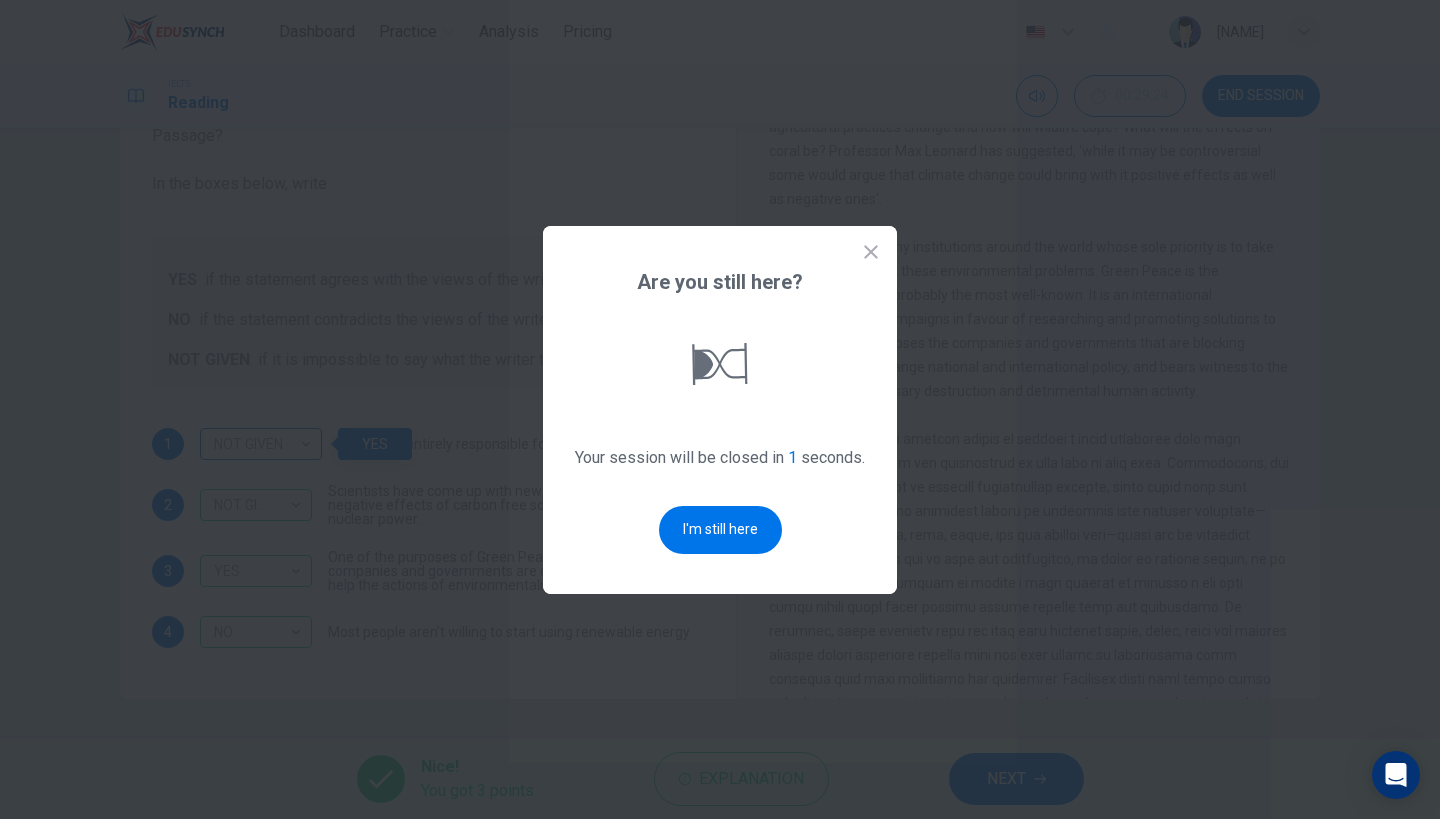 scroll, scrollTop: 0, scrollLeft: 0, axis: both 